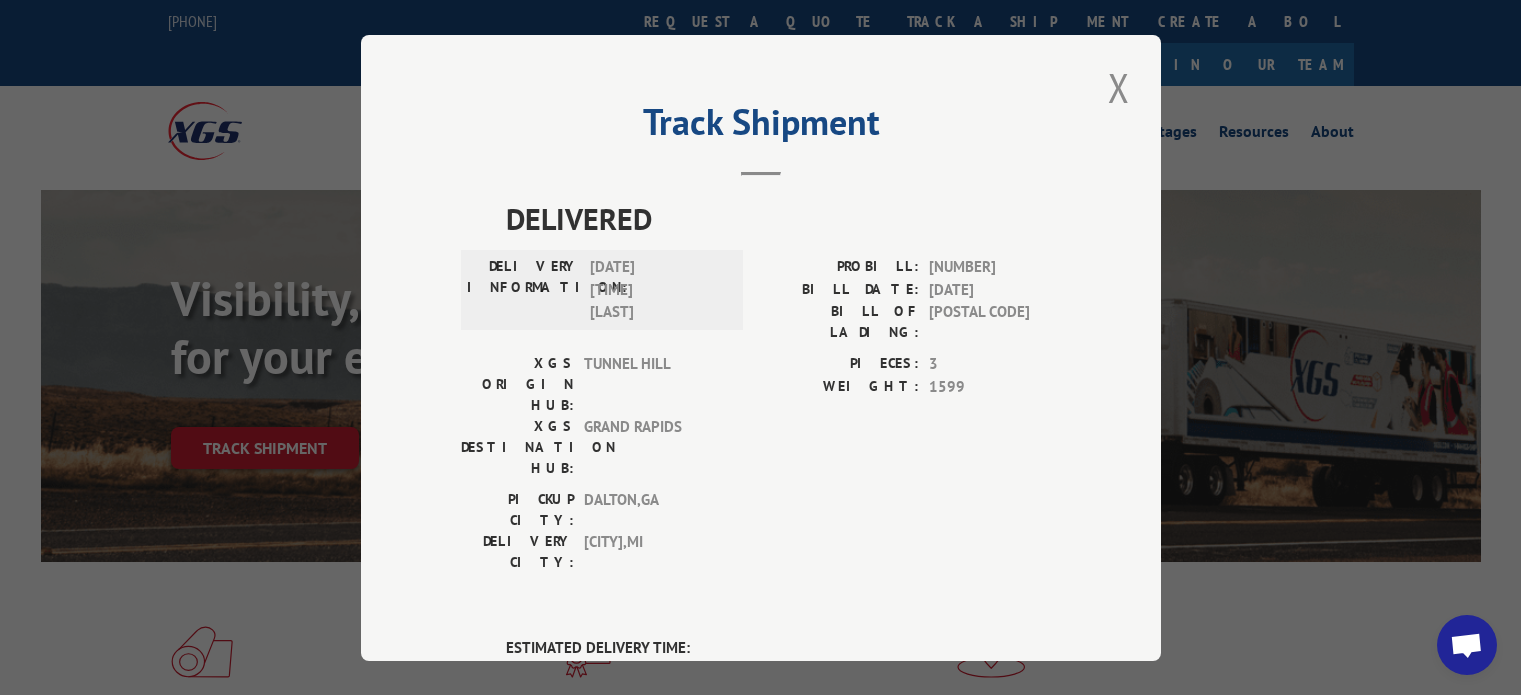 scroll, scrollTop: 0, scrollLeft: 0, axis: both 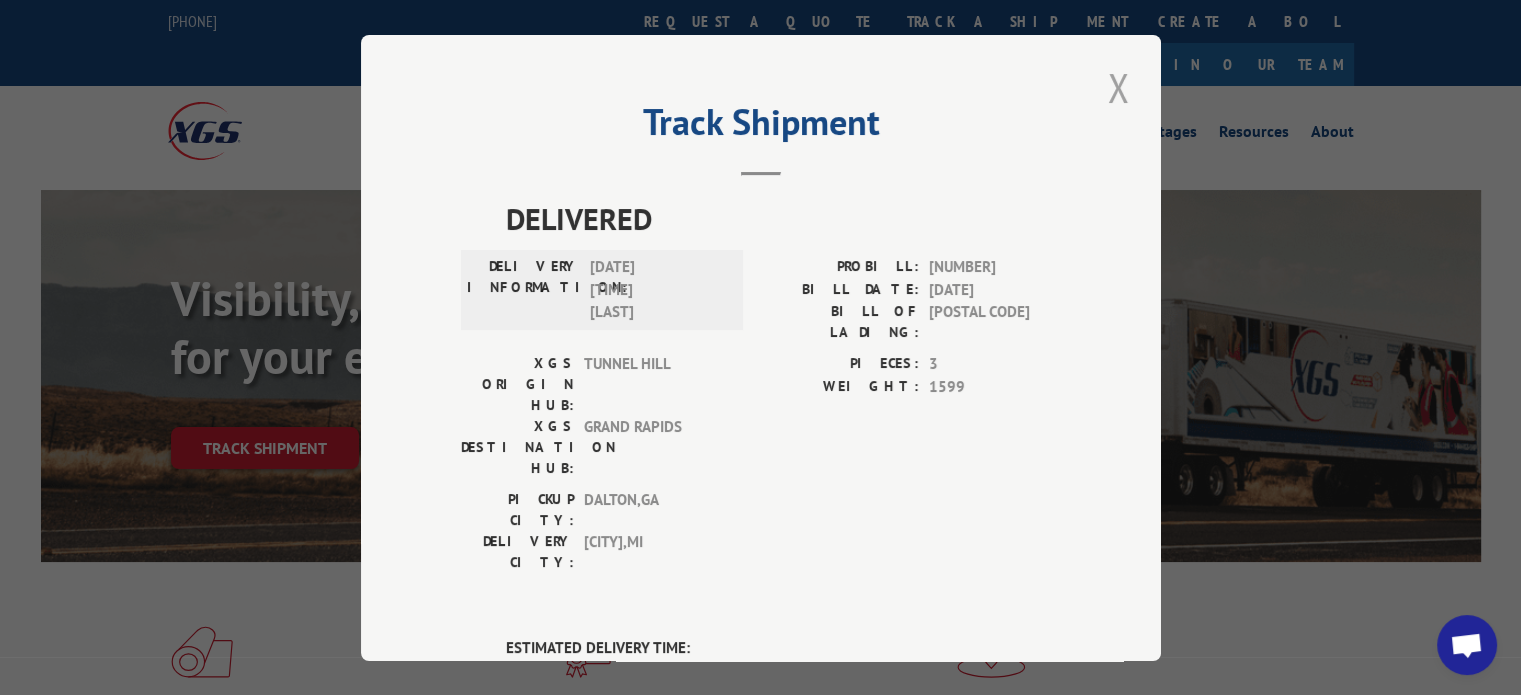 click at bounding box center (1119, 87) 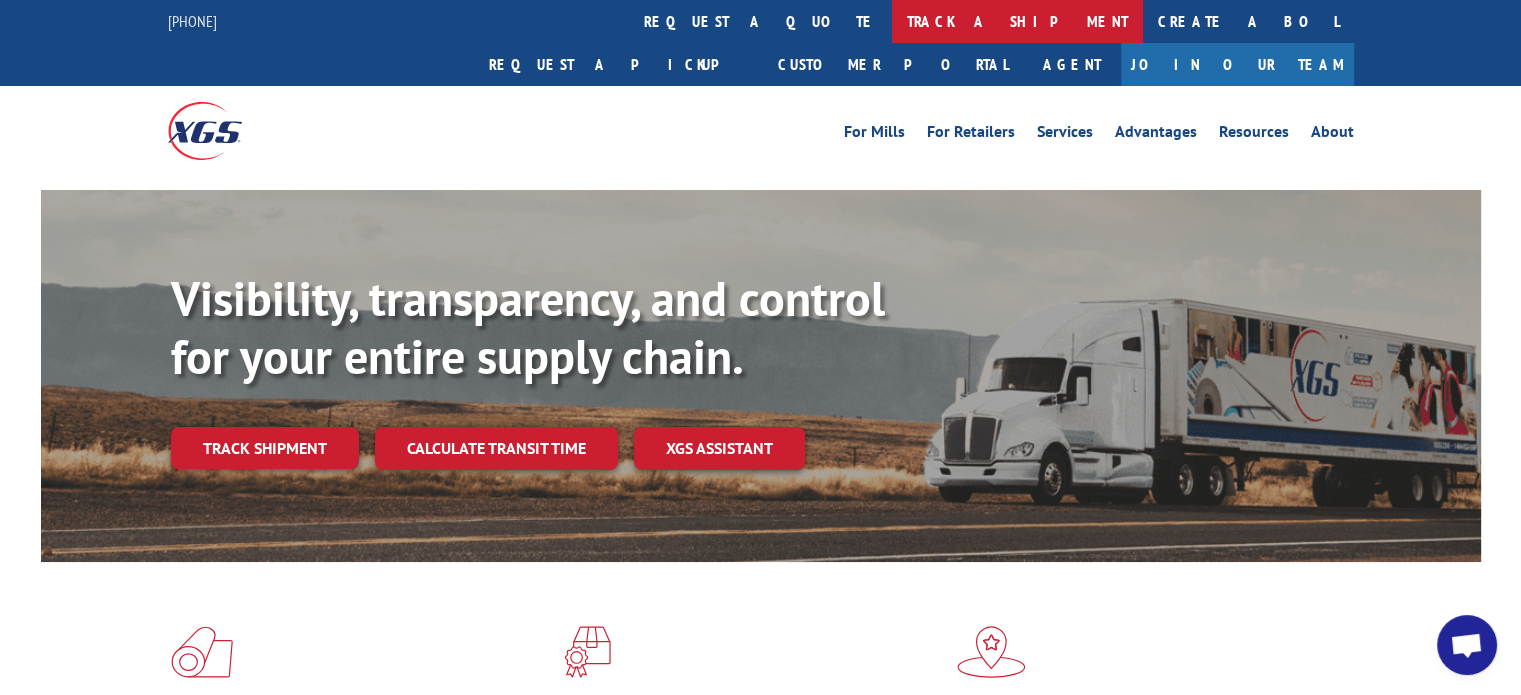 click on "track a shipment" at bounding box center (1017, 21) 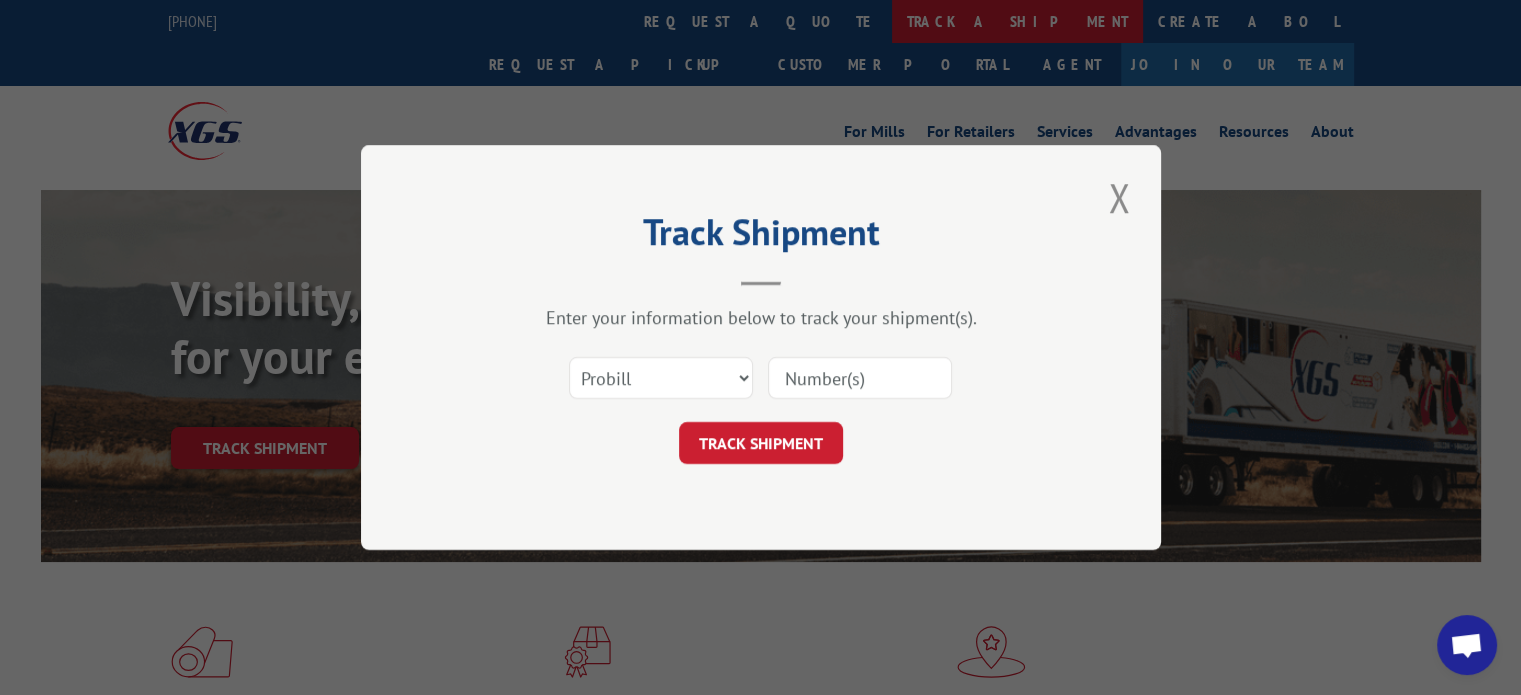 scroll, scrollTop: 0, scrollLeft: 0, axis: both 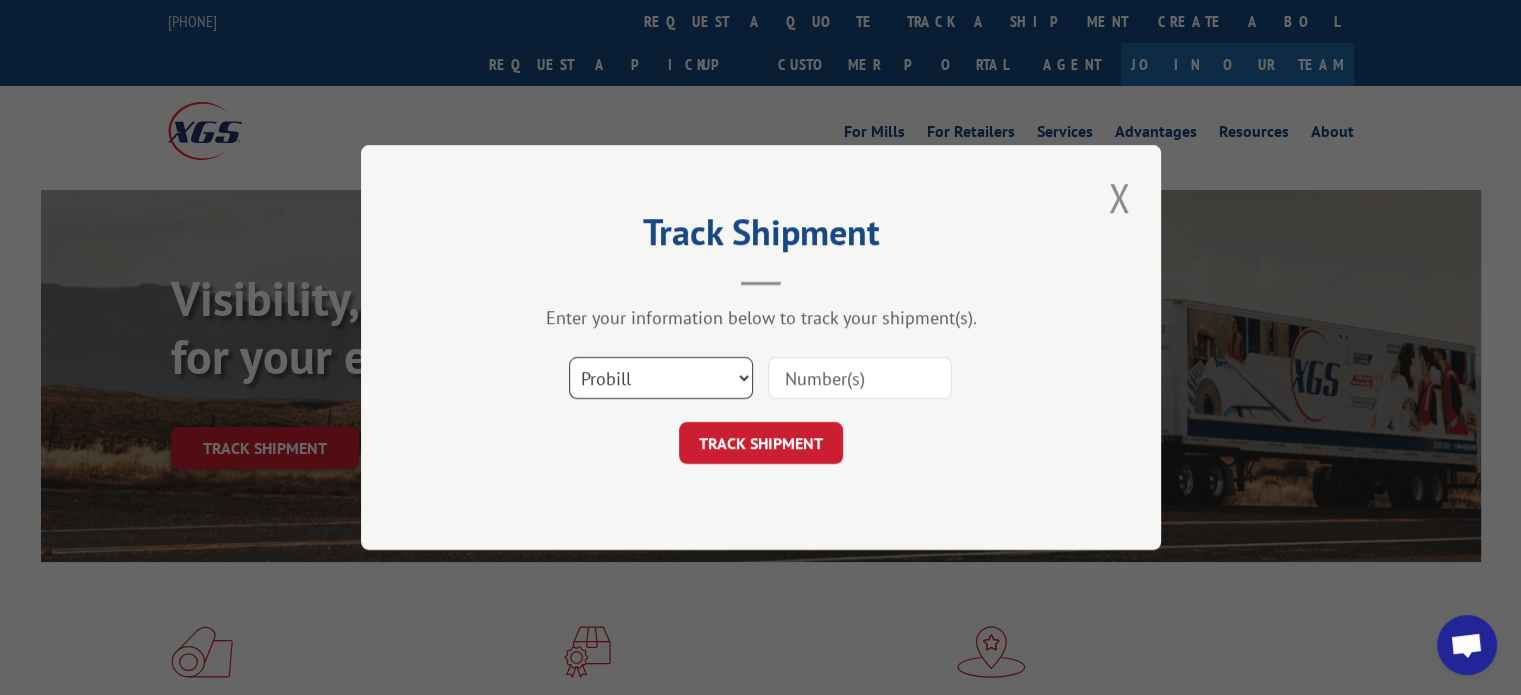 click on "Select category... Probill BOL PO" at bounding box center (661, 378) 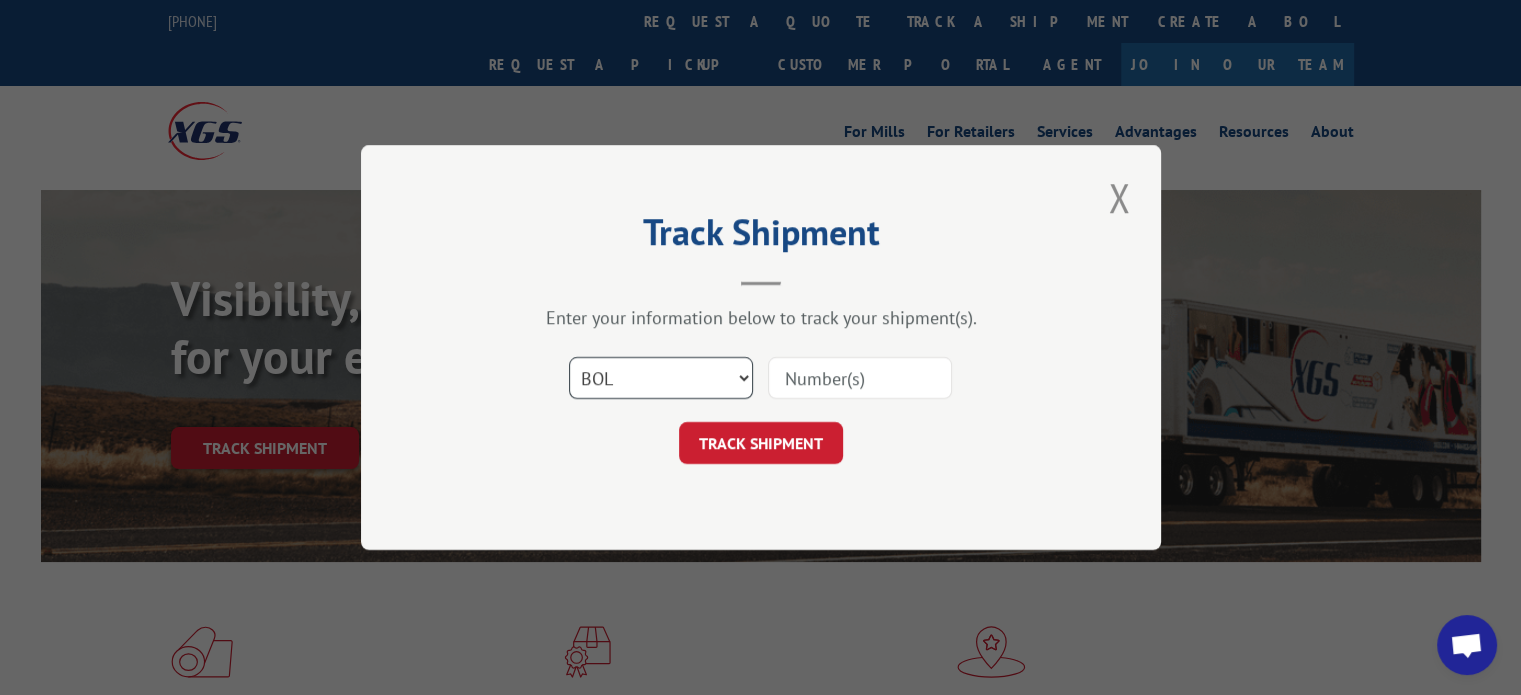 click on "Select category... Probill BOL PO" at bounding box center [661, 378] 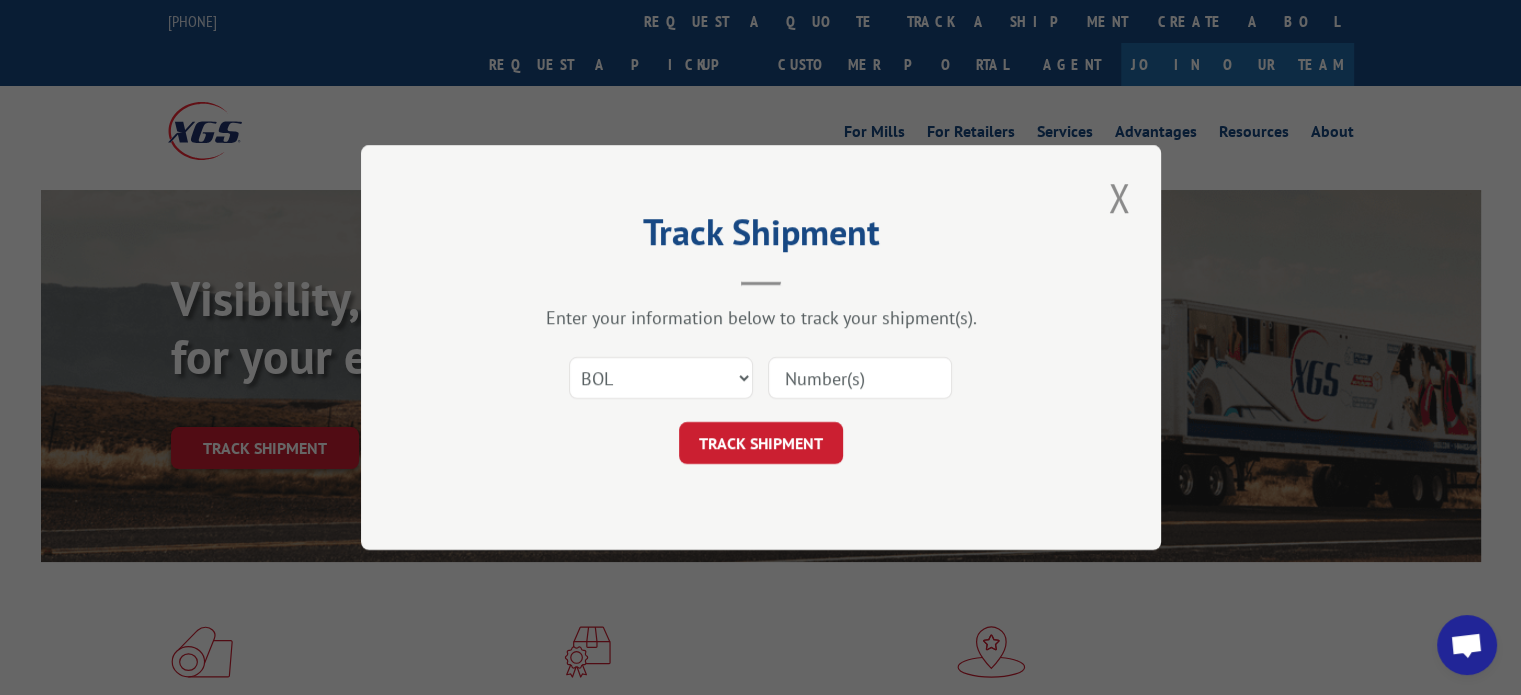 click on "Select category... Probill BOL PO TRACK SHIPMENT" at bounding box center [761, 404] 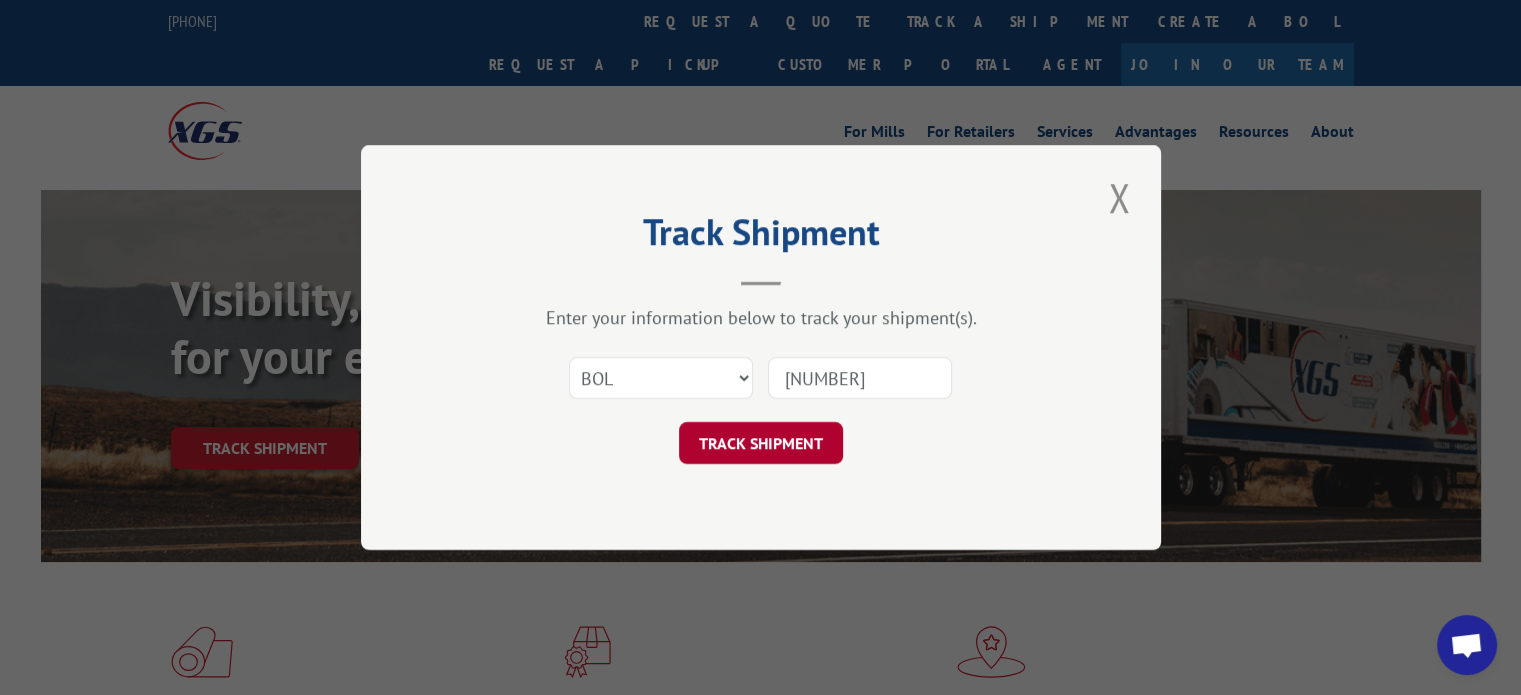 type on "[NUMBER]" 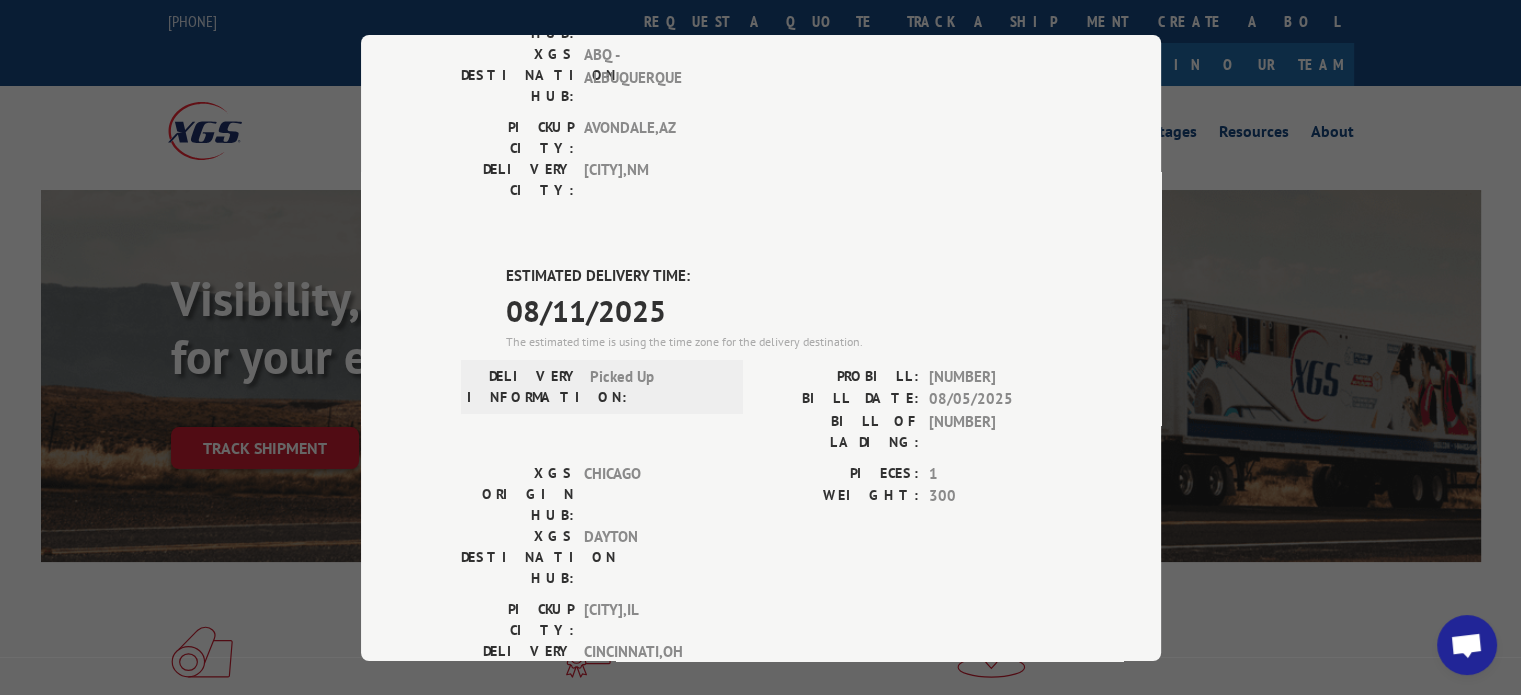 scroll, scrollTop: 360, scrollLeft: 0, axis: vertical 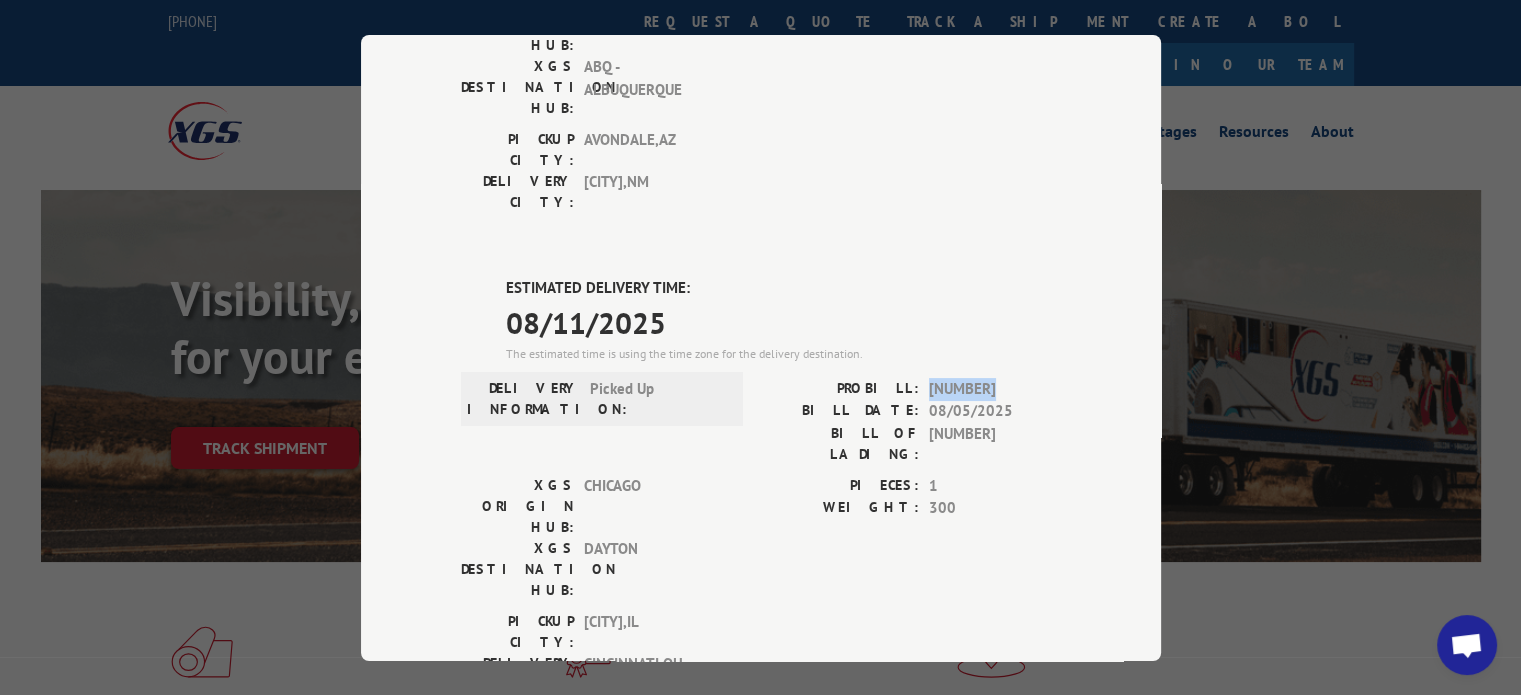 drag, startPoint x: 999, startPoint y: 273, endPoint x: 920, endPoint y: 274, distance: 79.00633 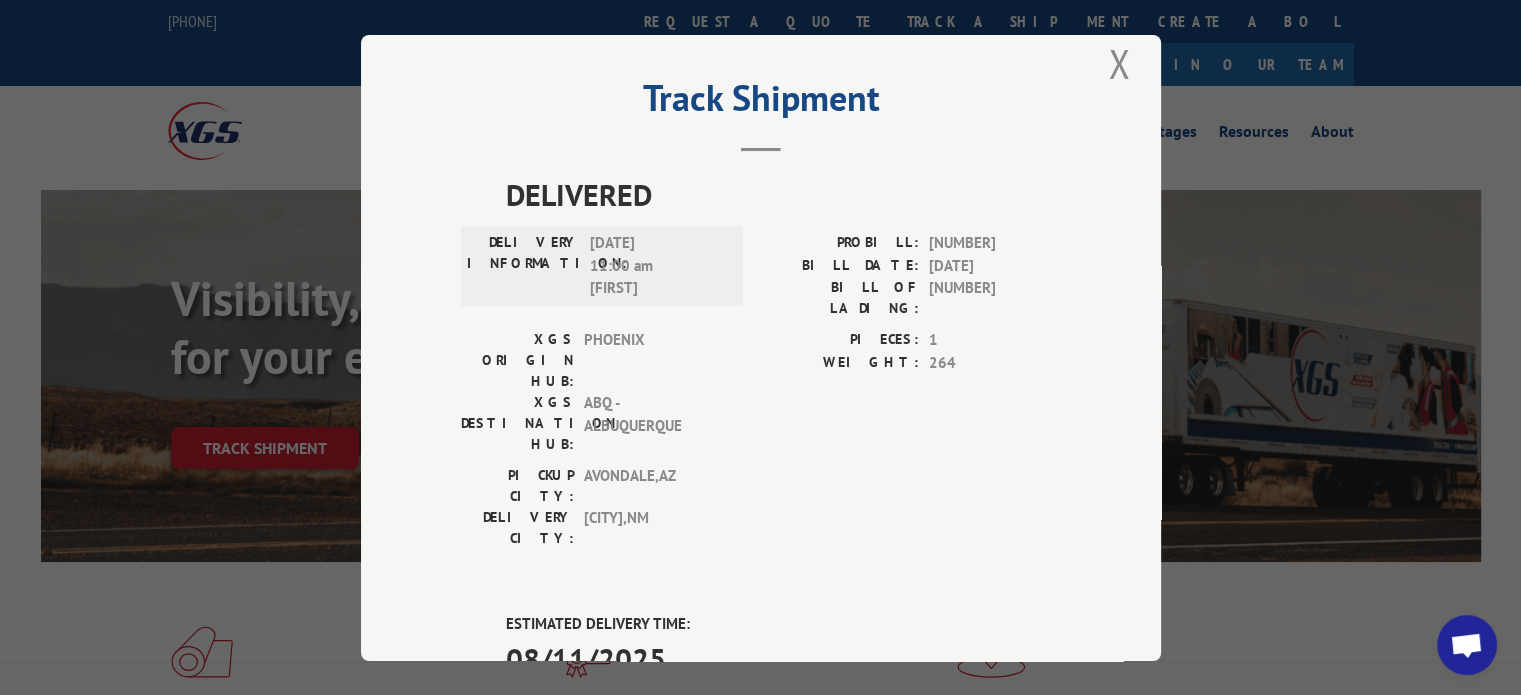 scroll, scrollTop: 6, scrollLeft: 0, axis: vertical 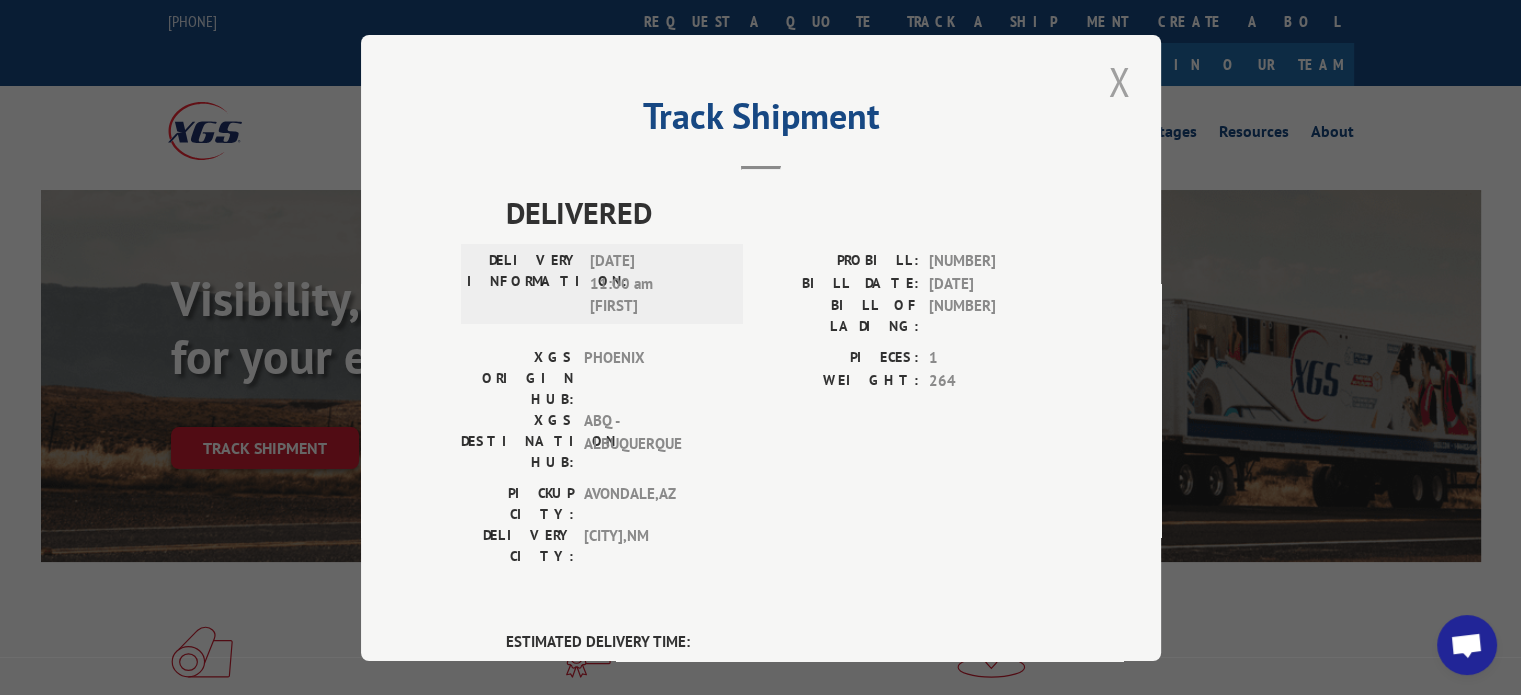 click at bounding box center (1119, 81) 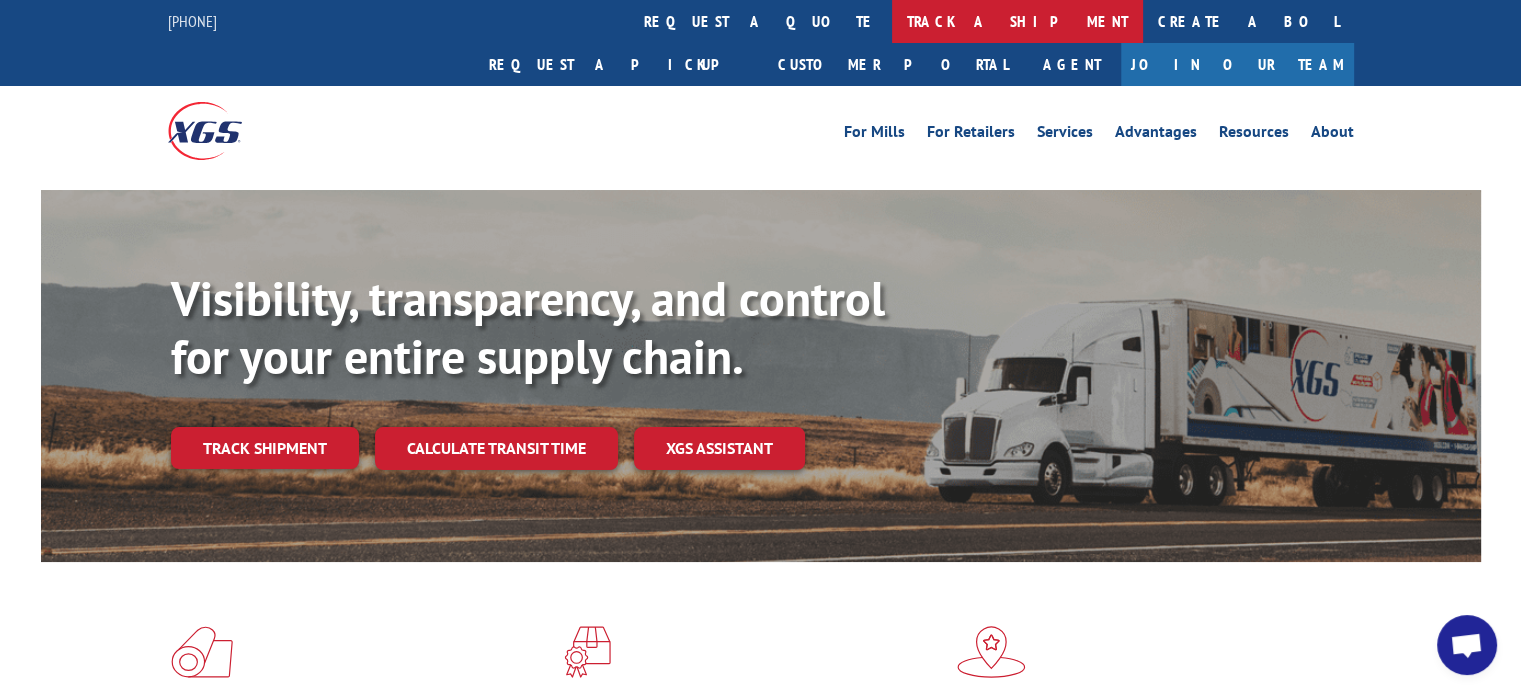 click on "track a shipment" at bounding box center (1017, 21) 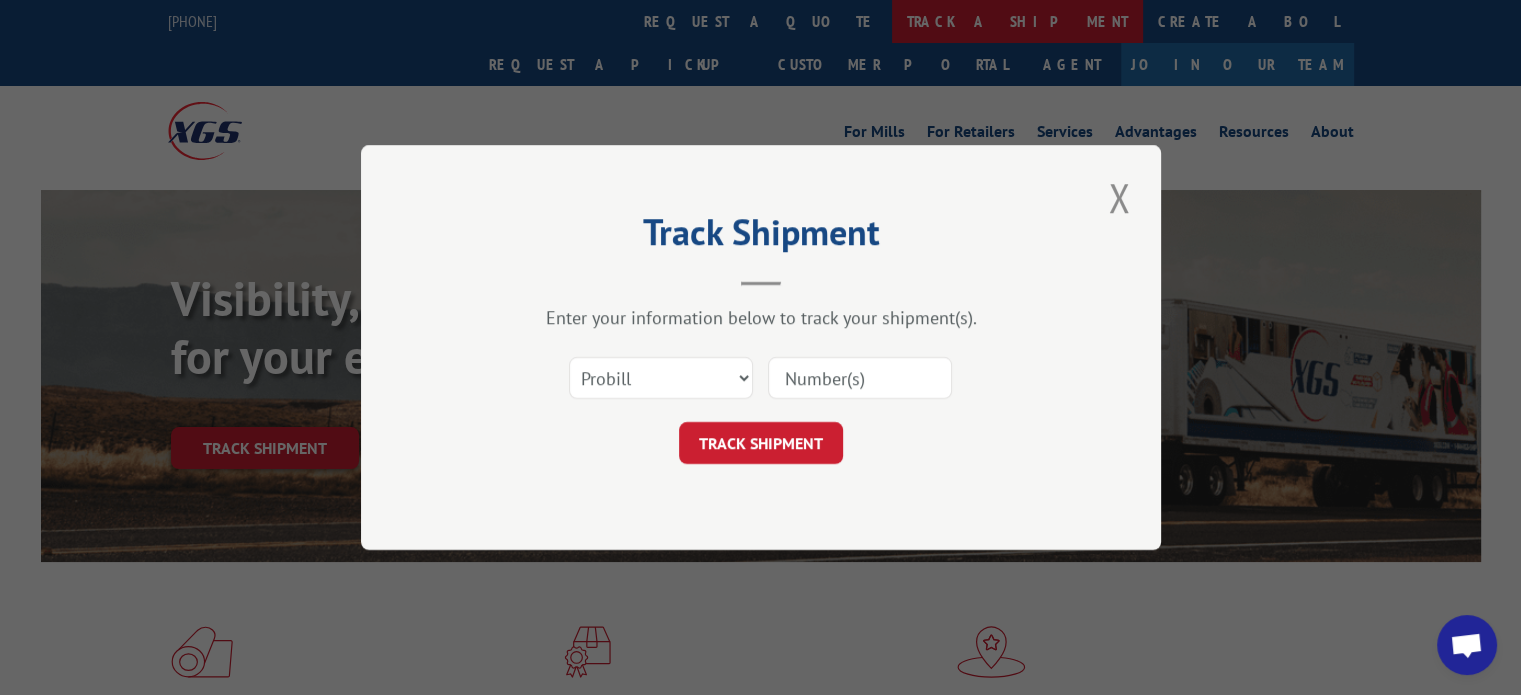 scroll, scrollTop: 0, scrollLeft: 0, axis: both 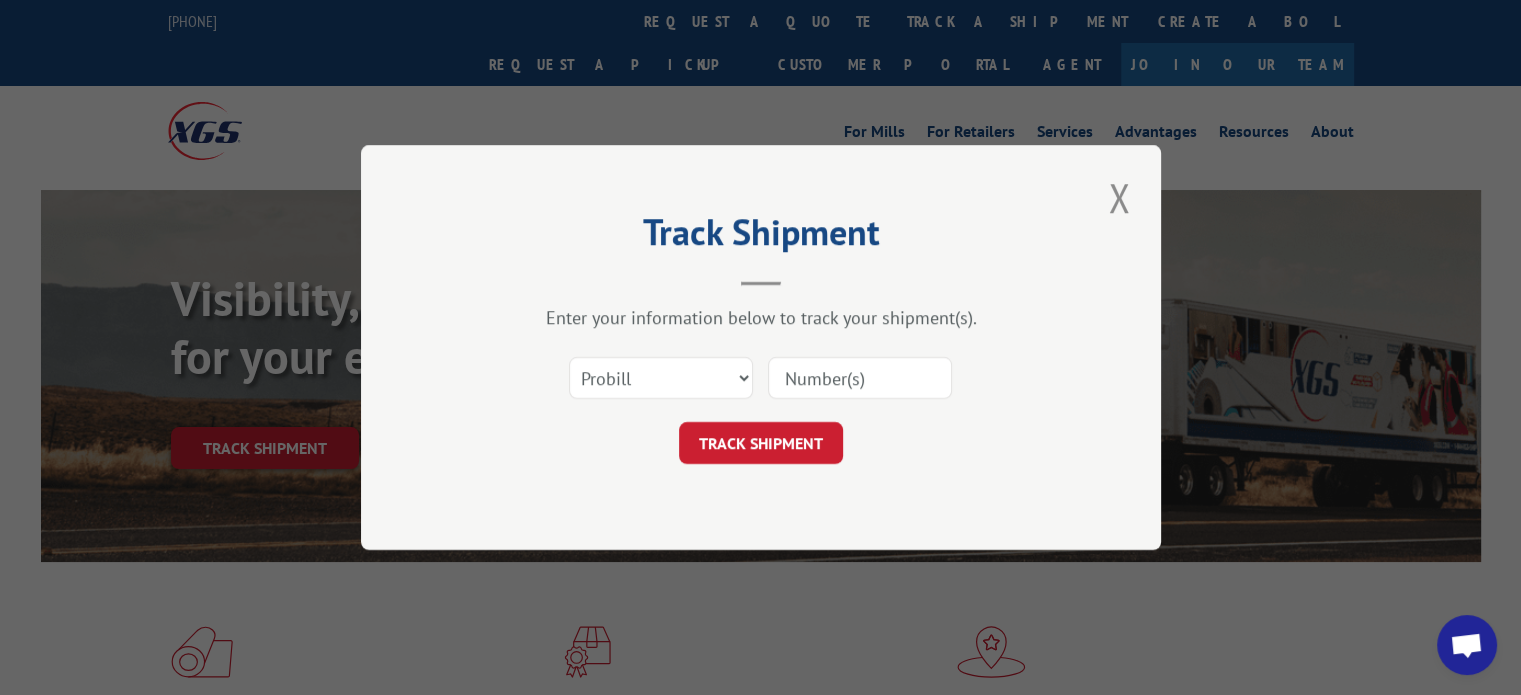 click on "Select category... Probill BOL PO" at bounding box center (761, 378) 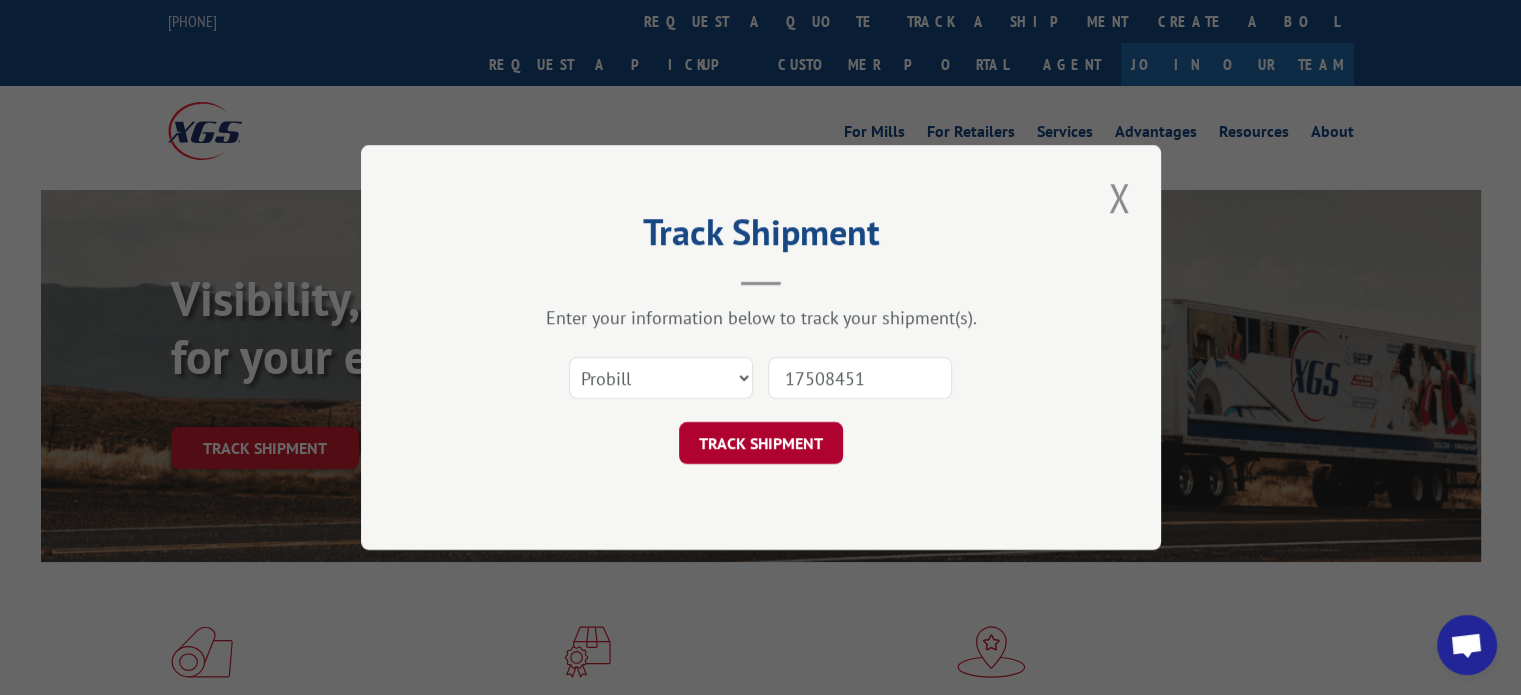 type on "17508451" 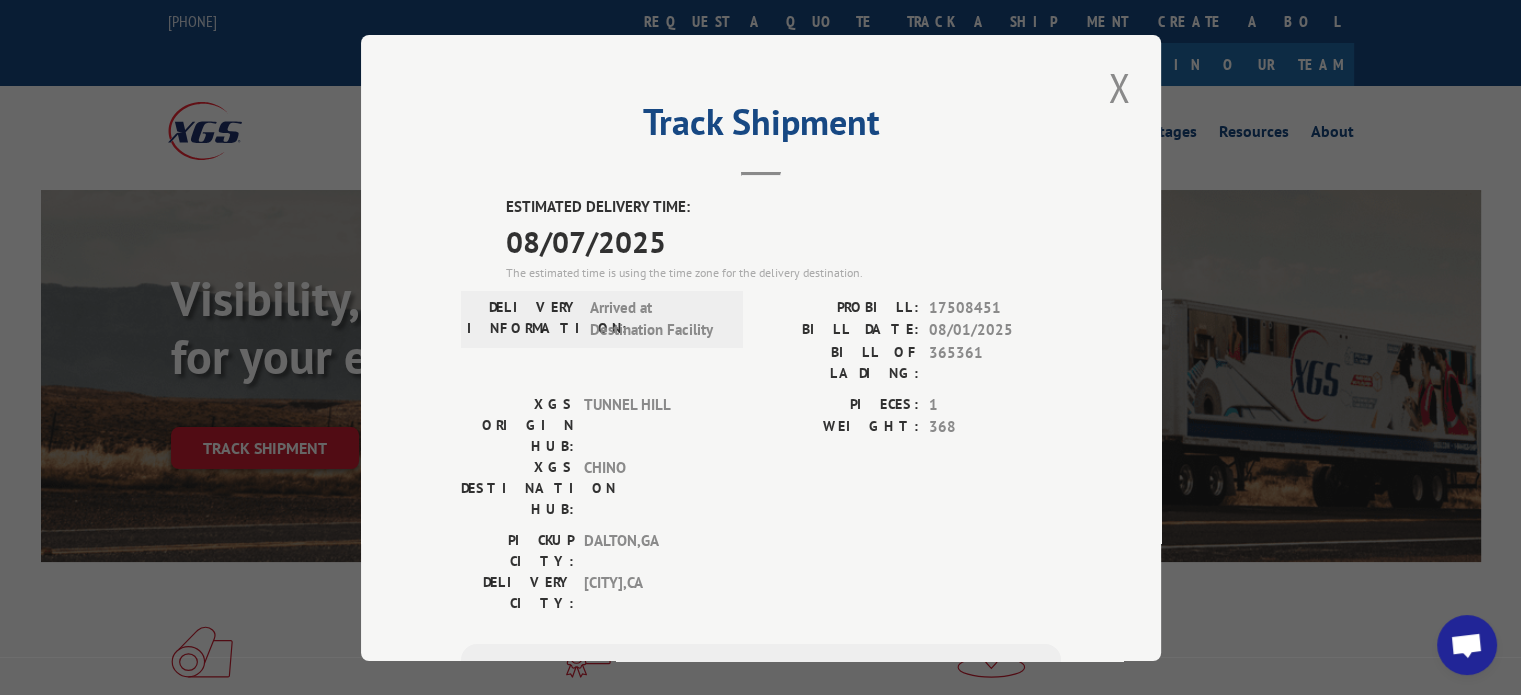 scroll, scrollTop: 0, scrollLeft: 0, axis: both 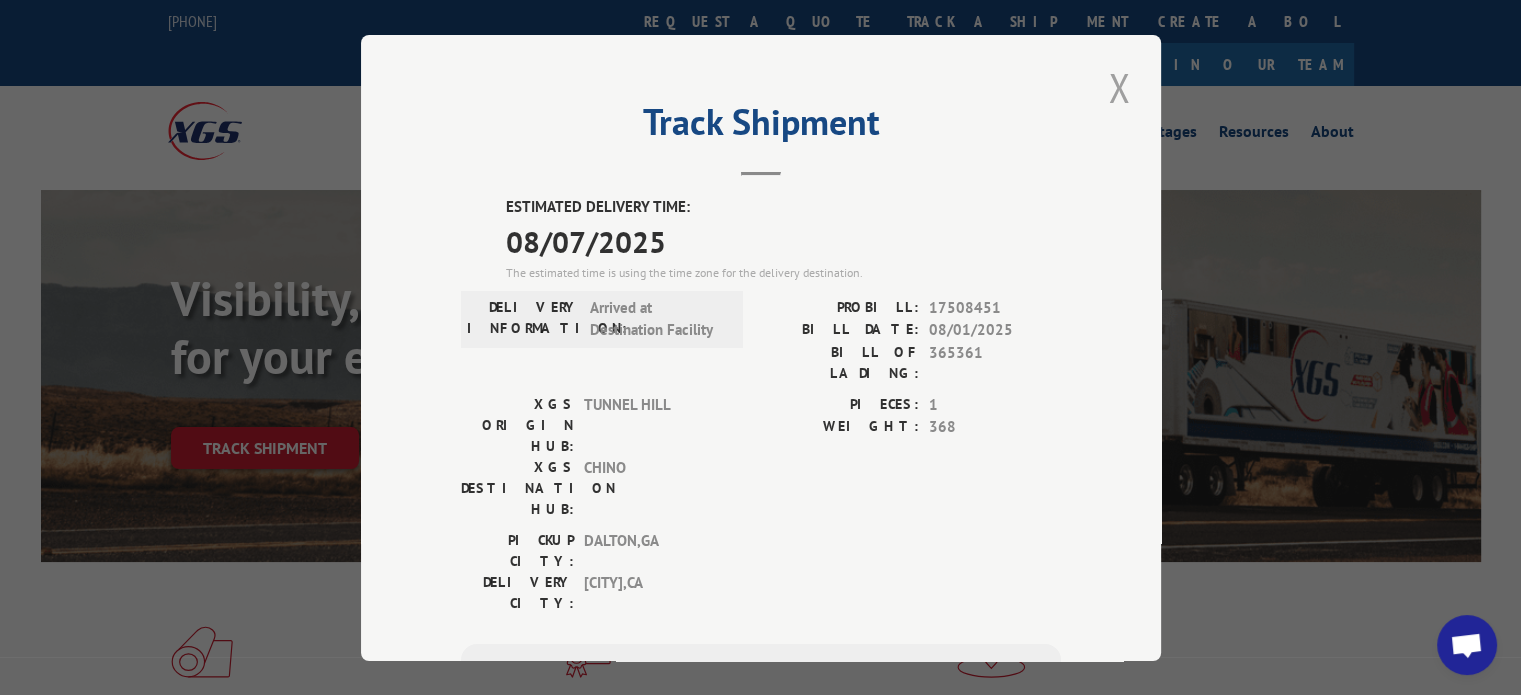 click at bounding box center [1119, 87] 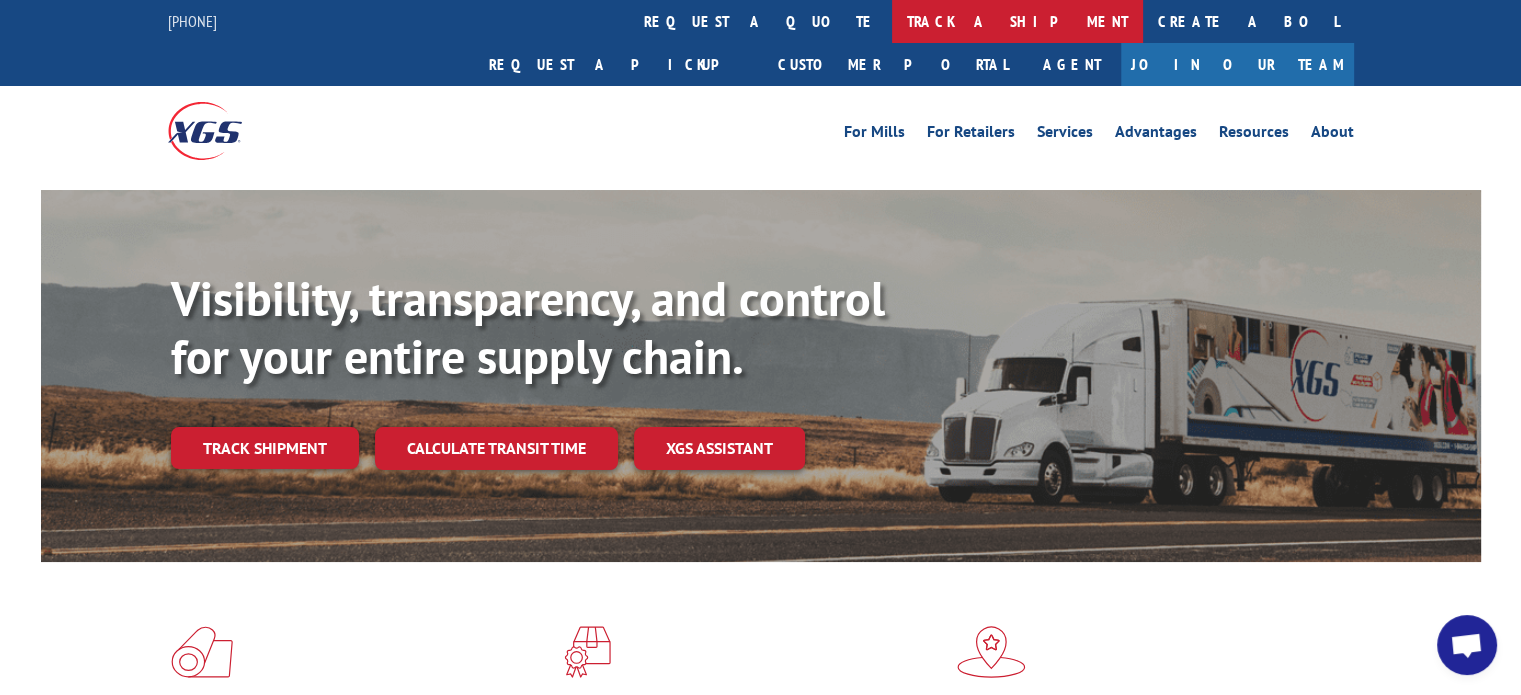click on "track a shipment" at bounding box center [1017, 21] 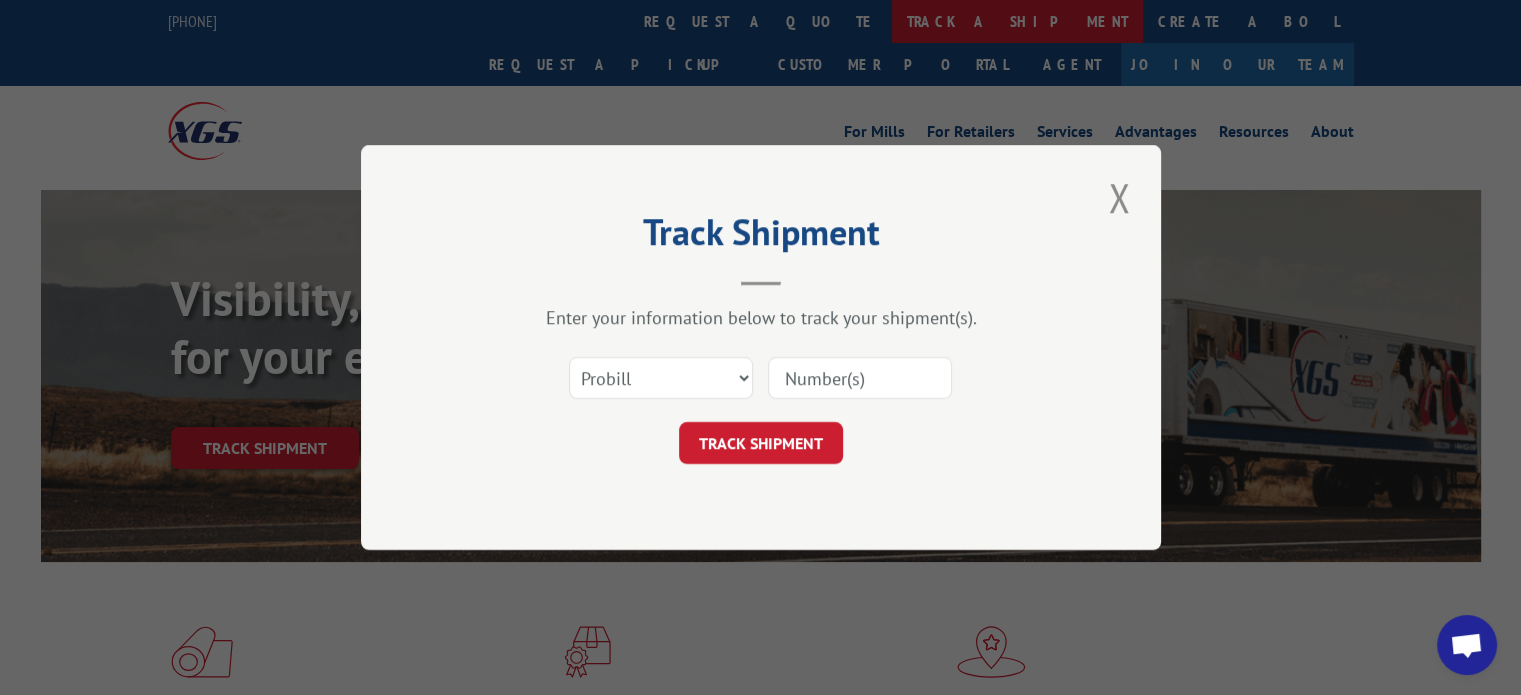scroll, scrollTop: 0, scrollLeft: 0, axis: both 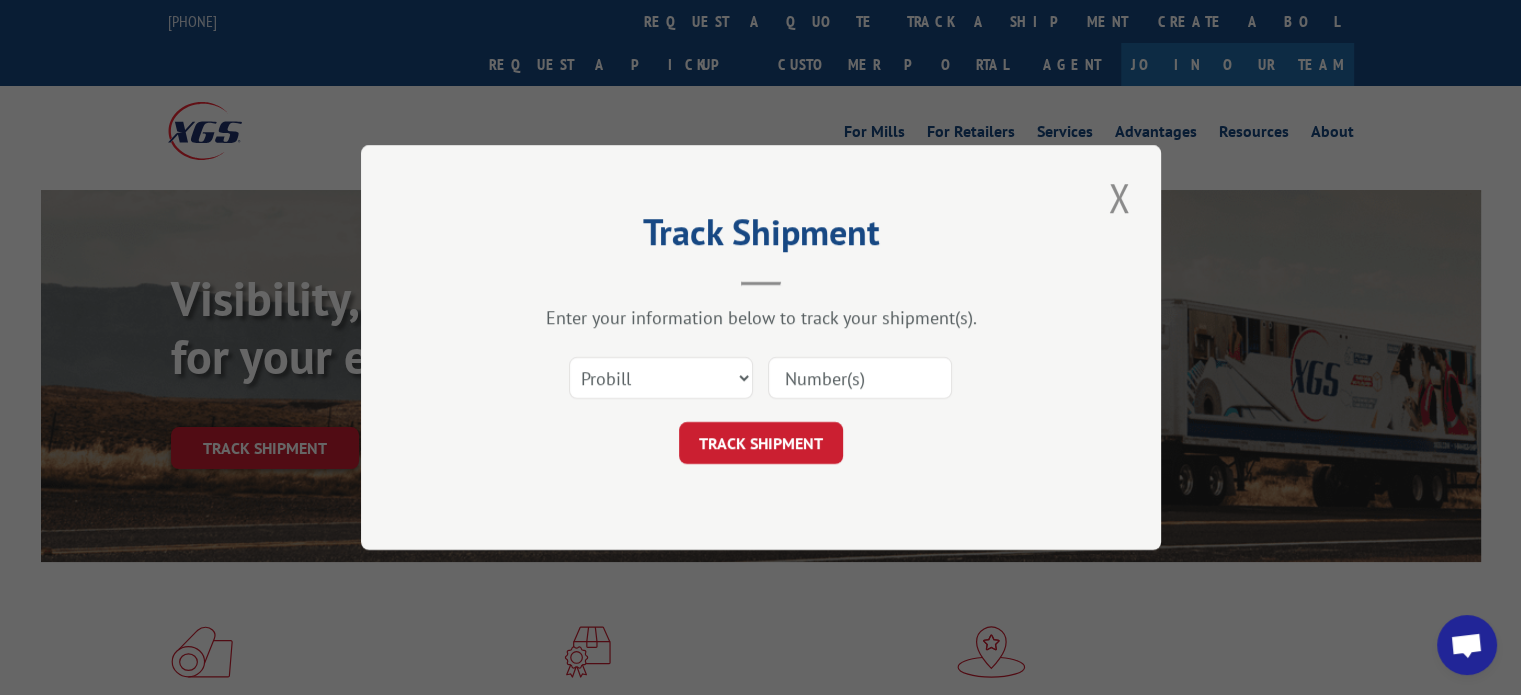 click at bounding box center [860, 378] 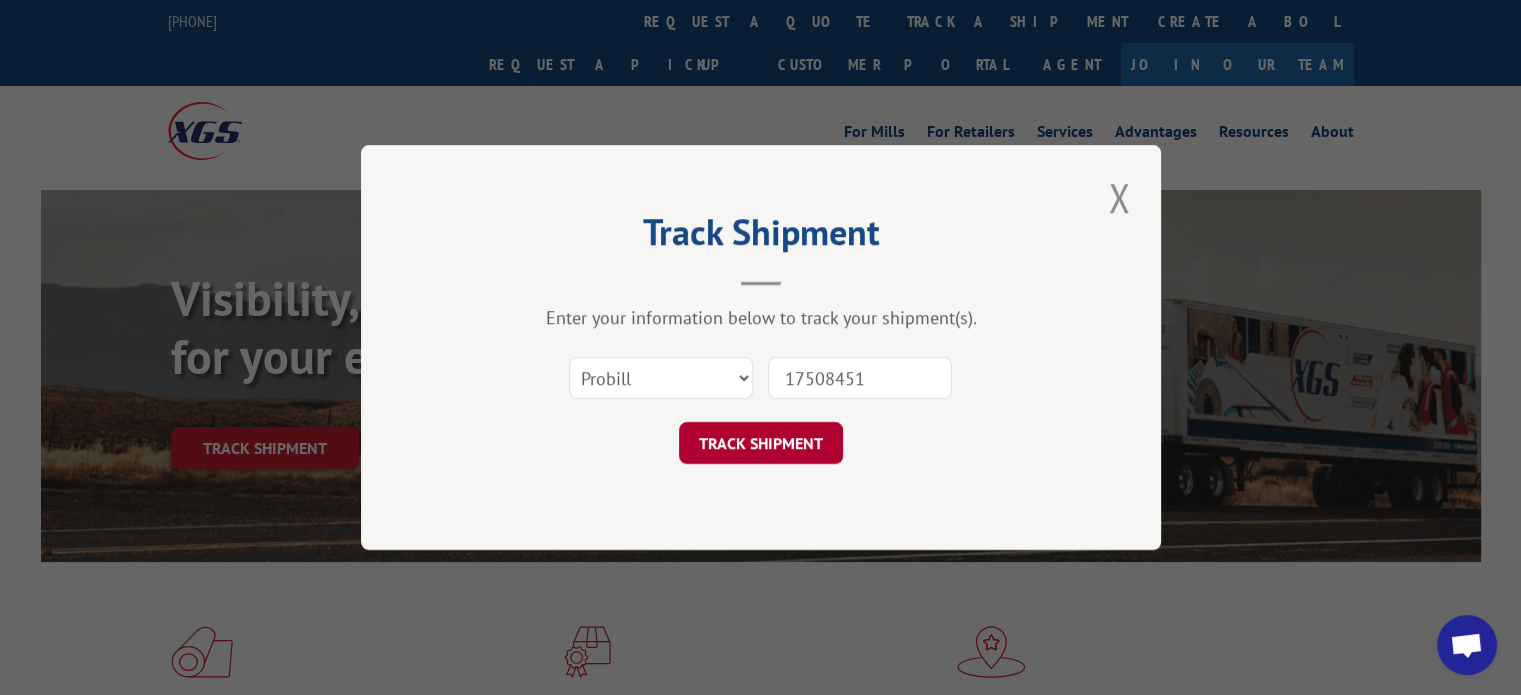 type on "17508451" 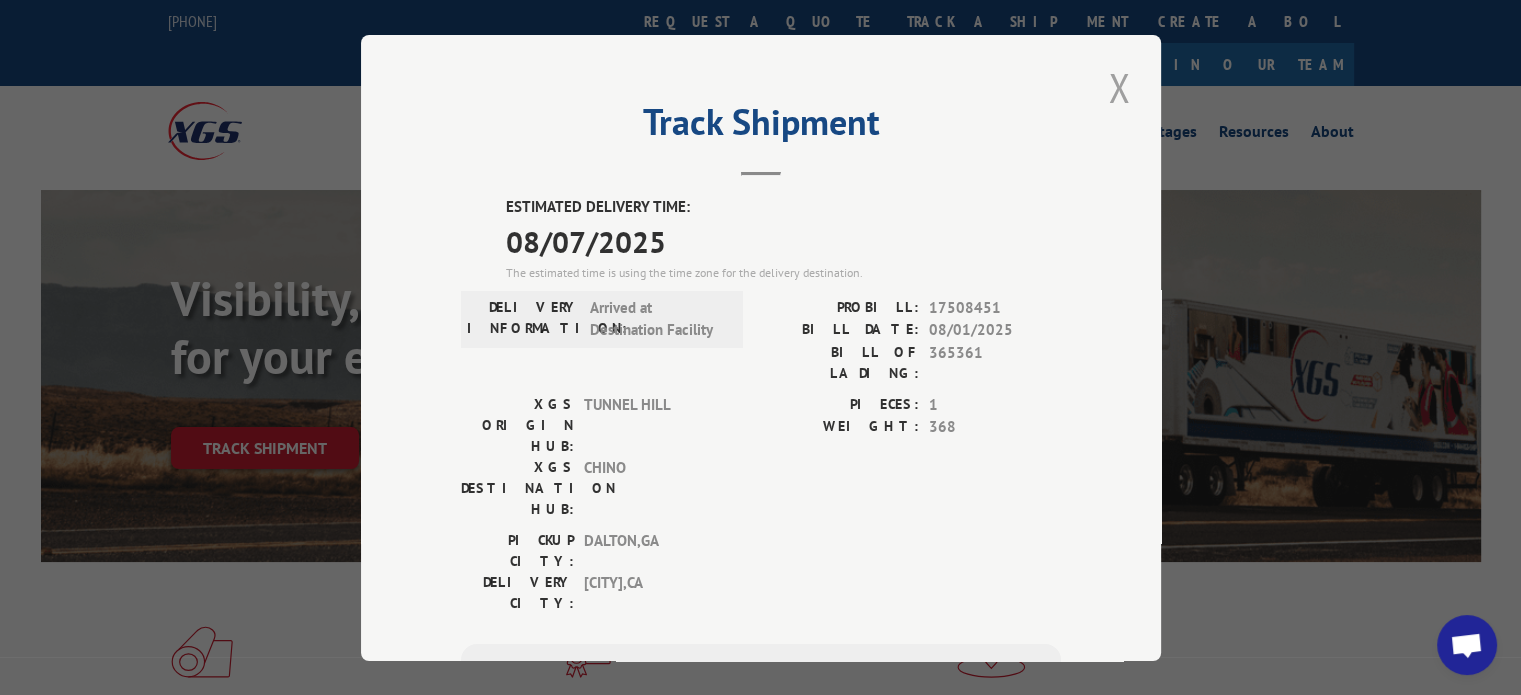 click at bounding box center (1119, 87) 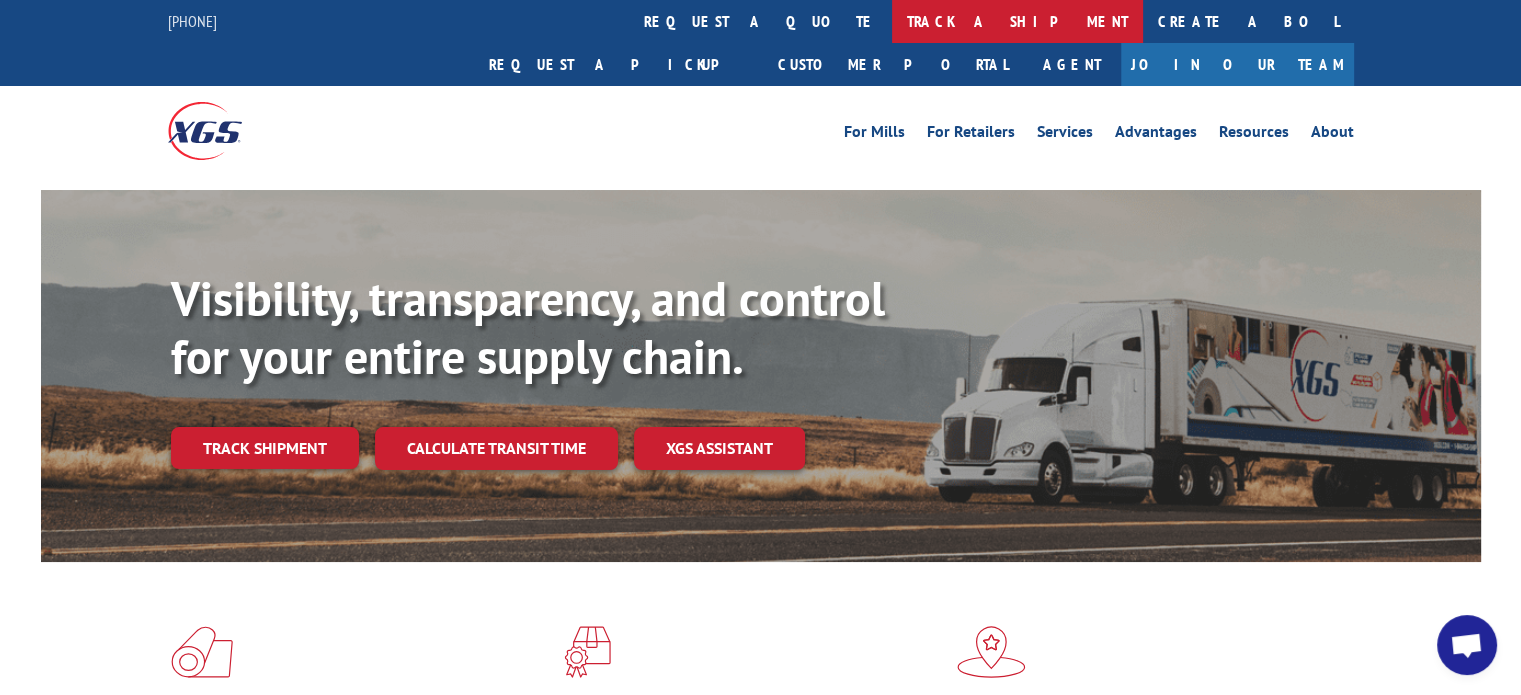 click on "track a shipment" at bounding box center [1017, 21] 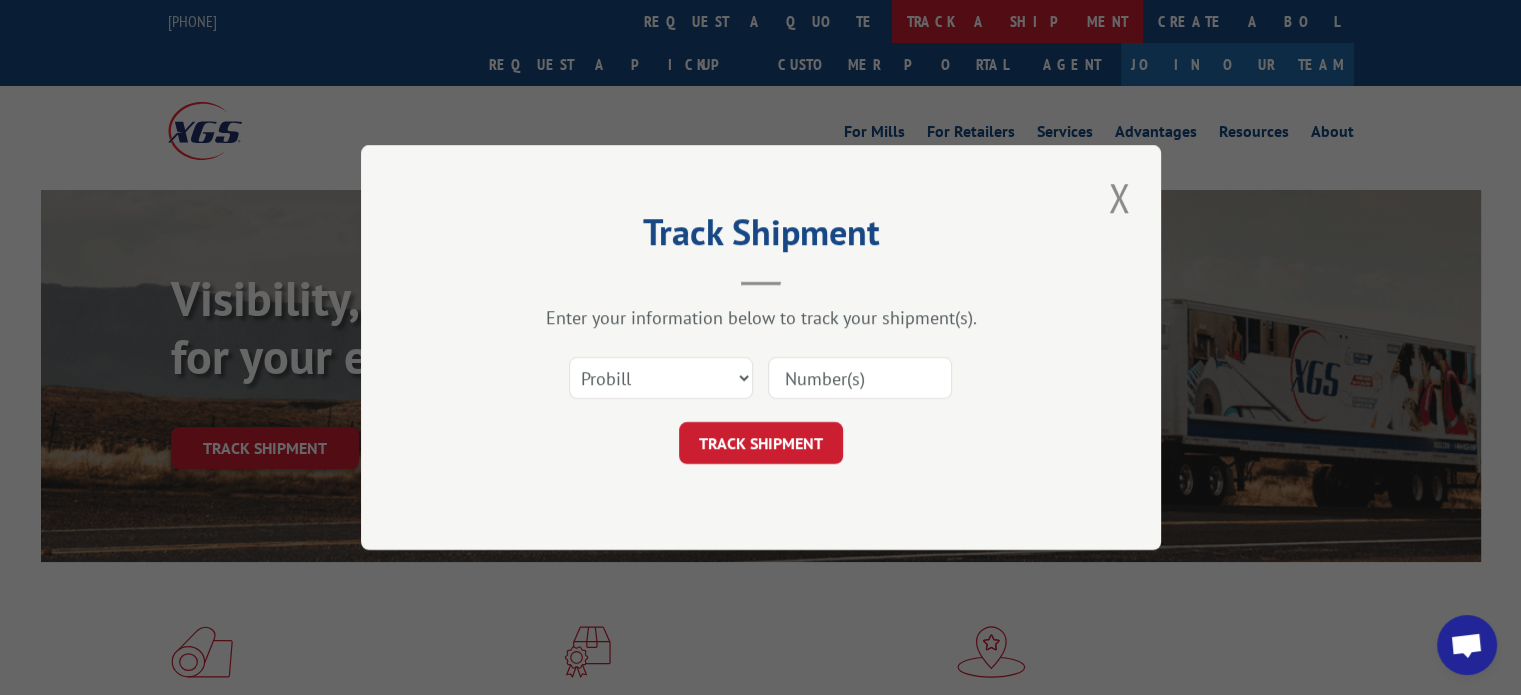 scroll, scrollTop: 0, scrollLeft: 0, axis: both 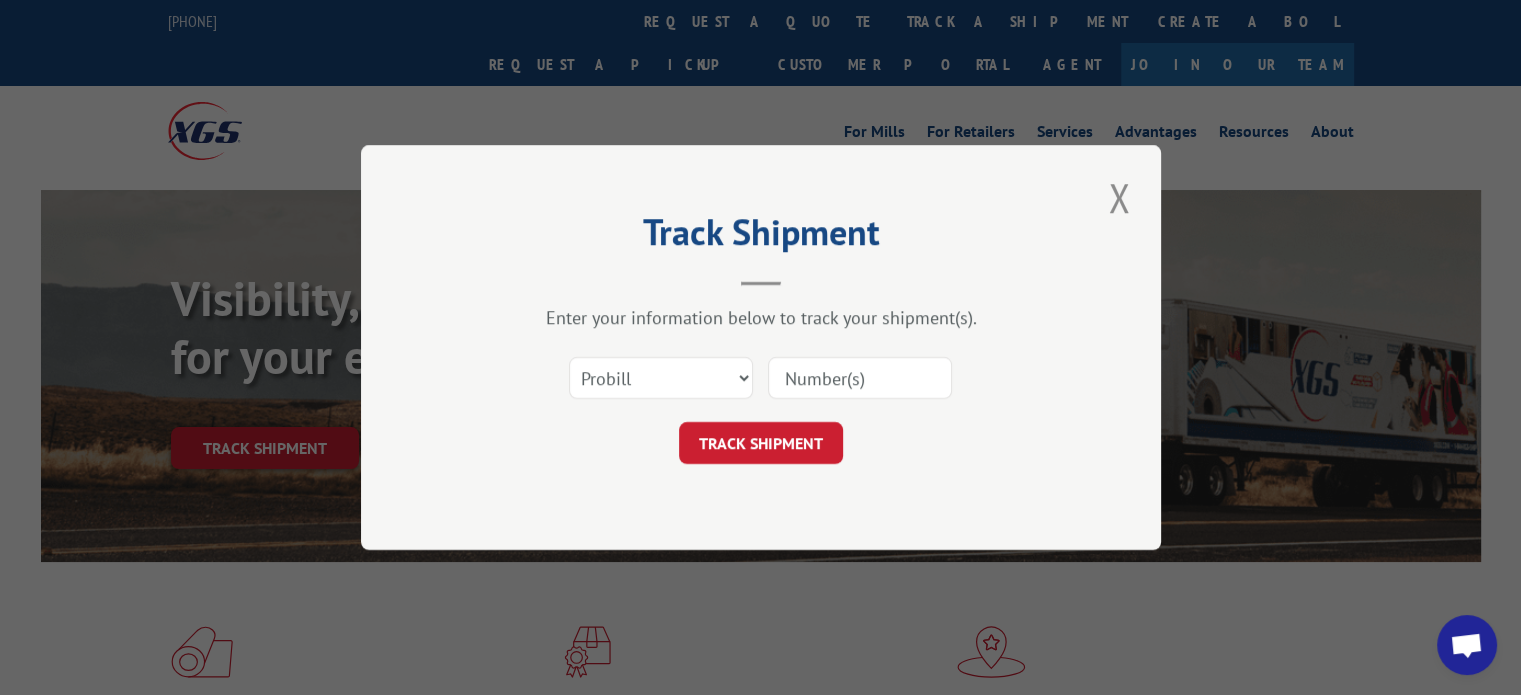 click at bounding box center (860, 378) 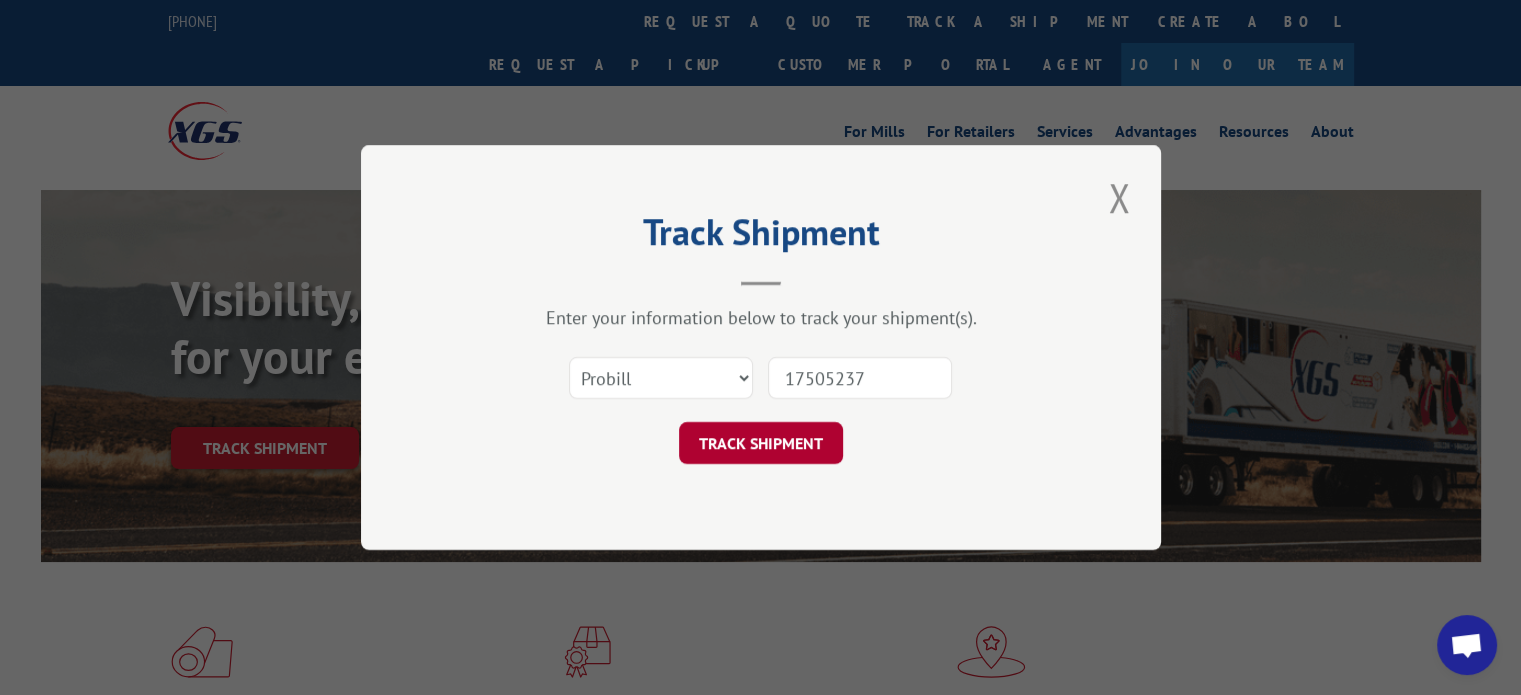 type on "17505237" 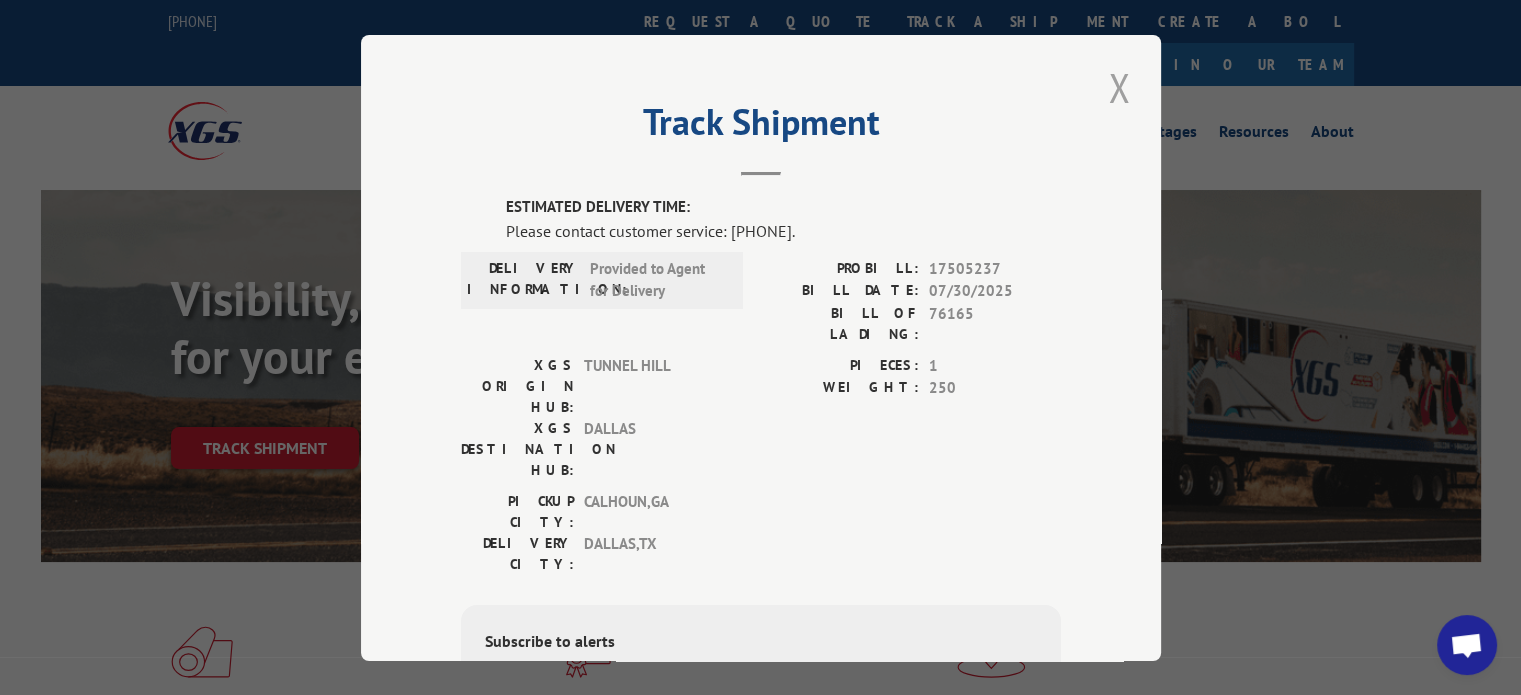 click at bounding box center [1119, 87] 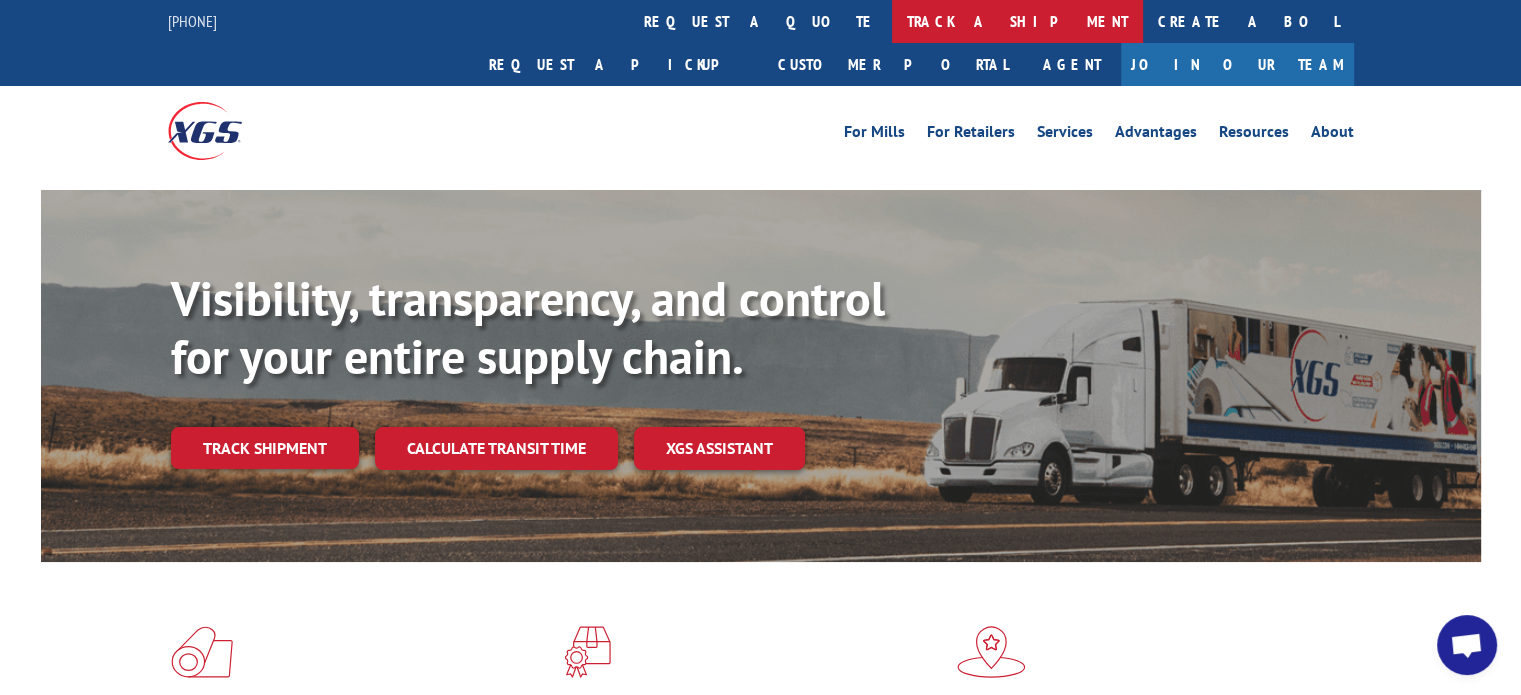 click on "track a shipment" at bounding box center (1017, 21) 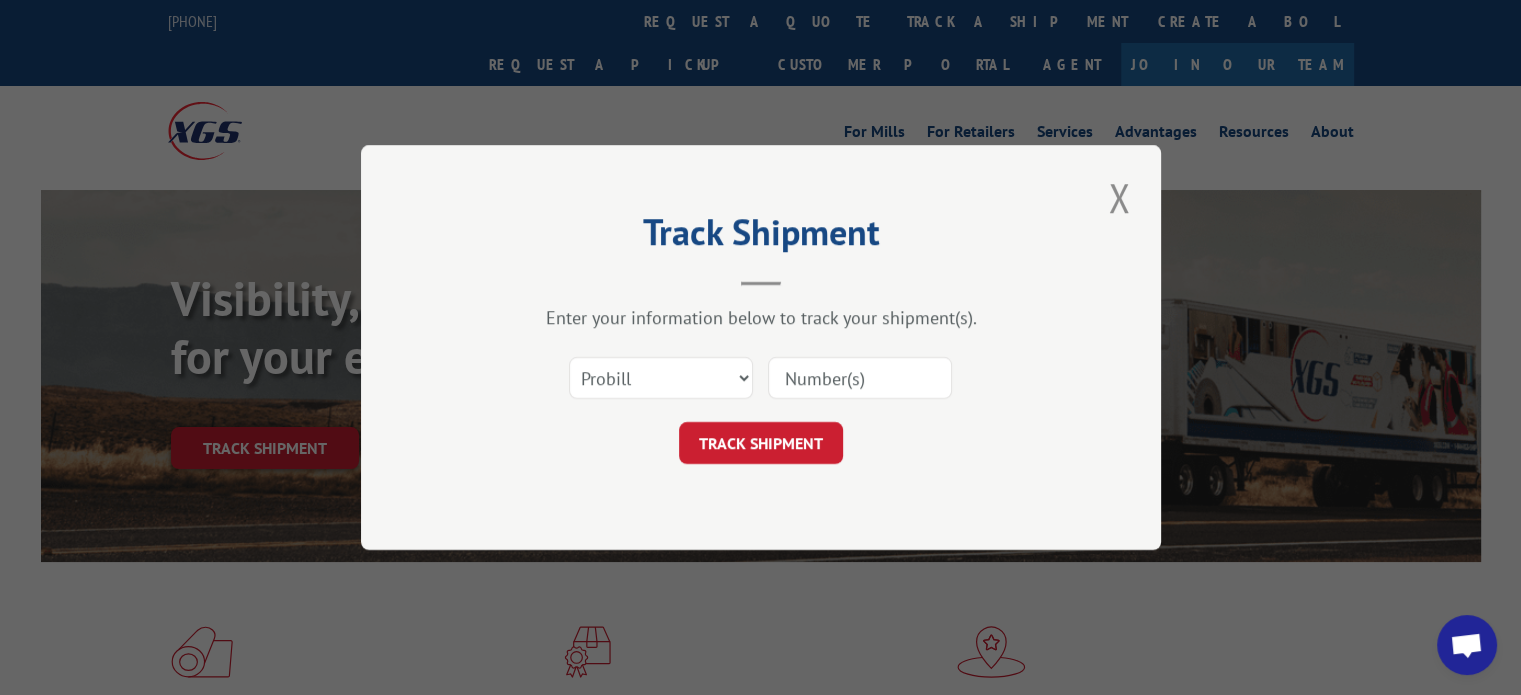 click at bounding box center [860, 378] 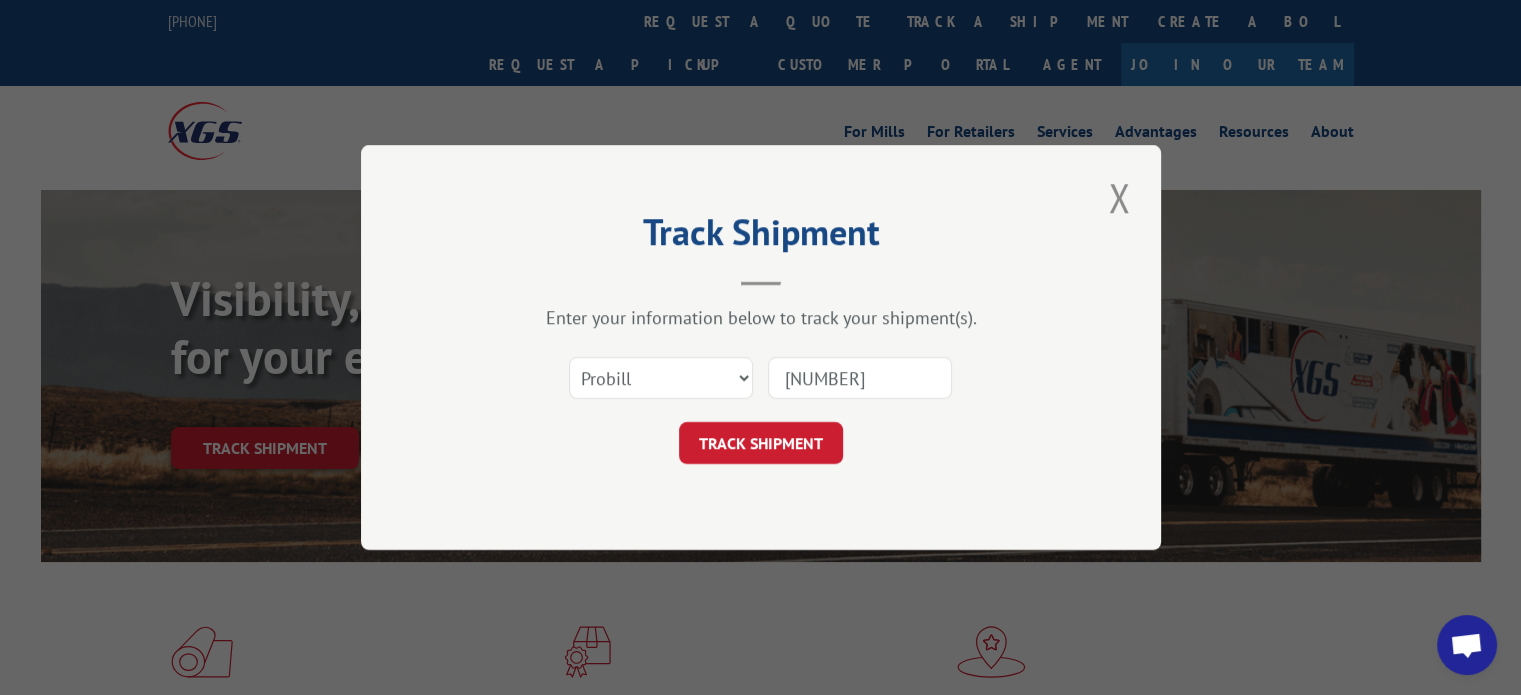 type on "[NUMBER]" 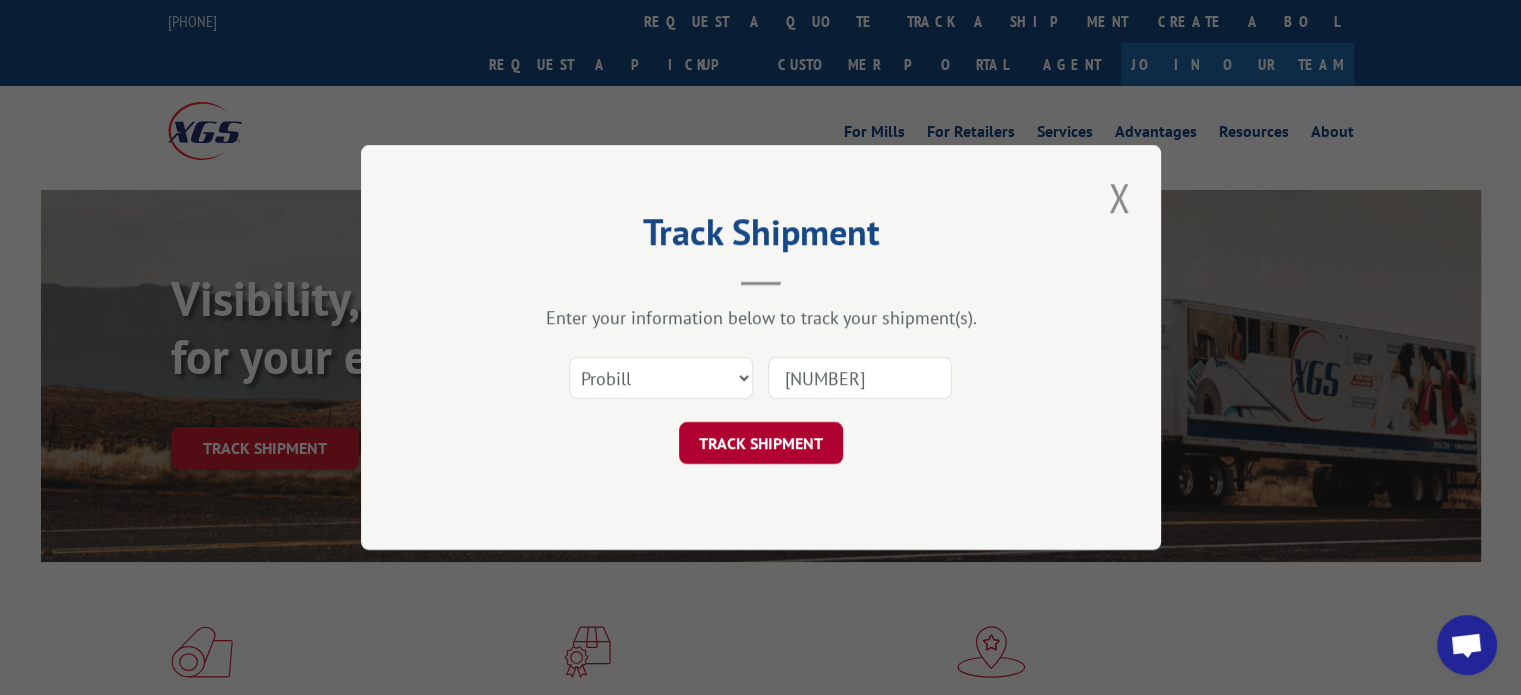 click on "TRACK SHIPMENT" at bounding box center [761, 443] 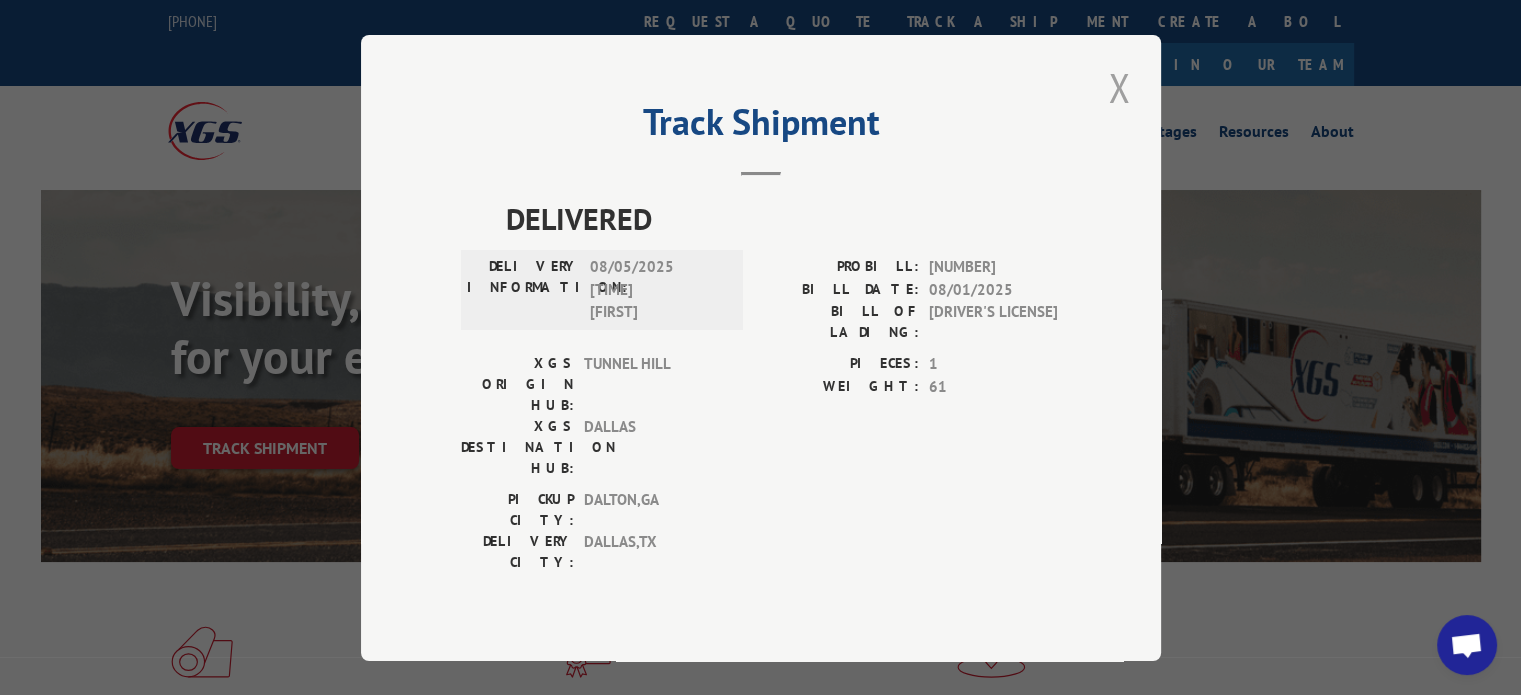 click at bounding box center (1119, 87) 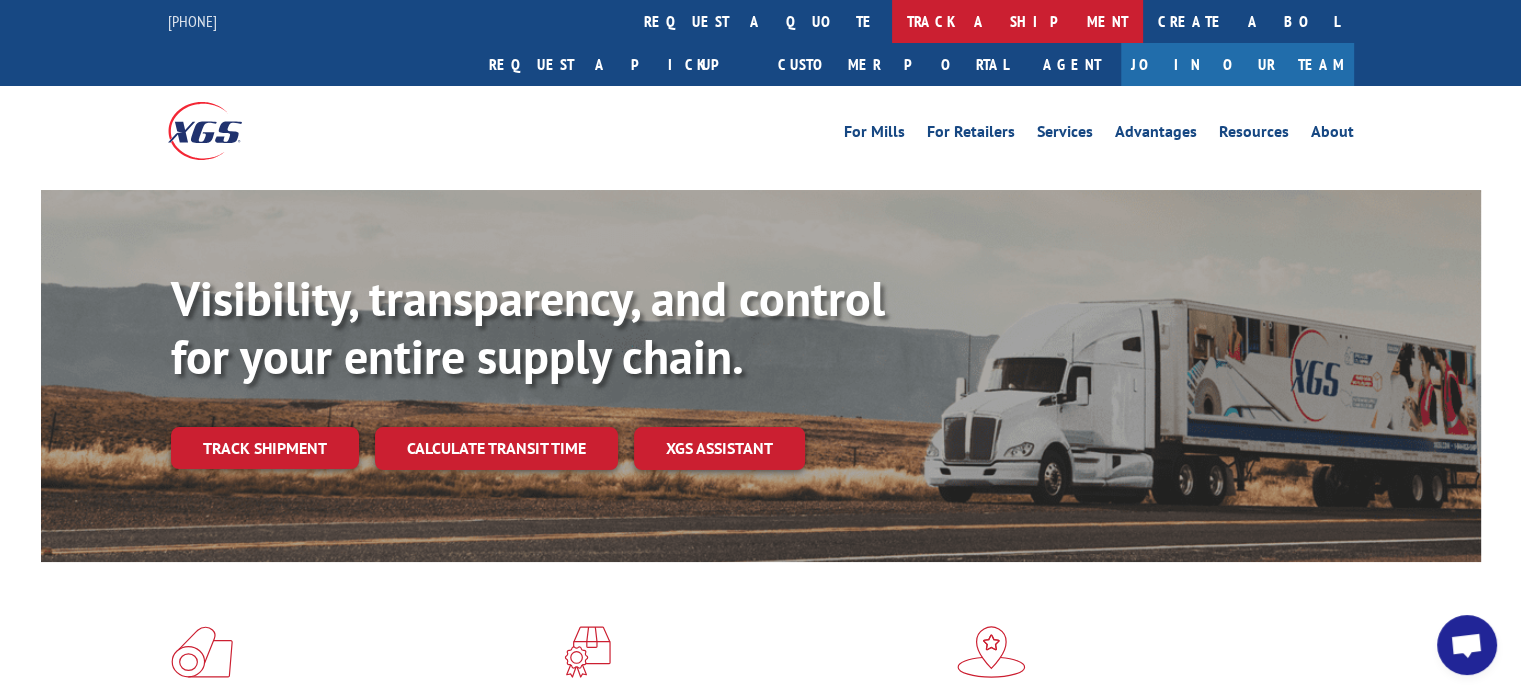 click on "track a shipment" at bounding box center (1017, 21) 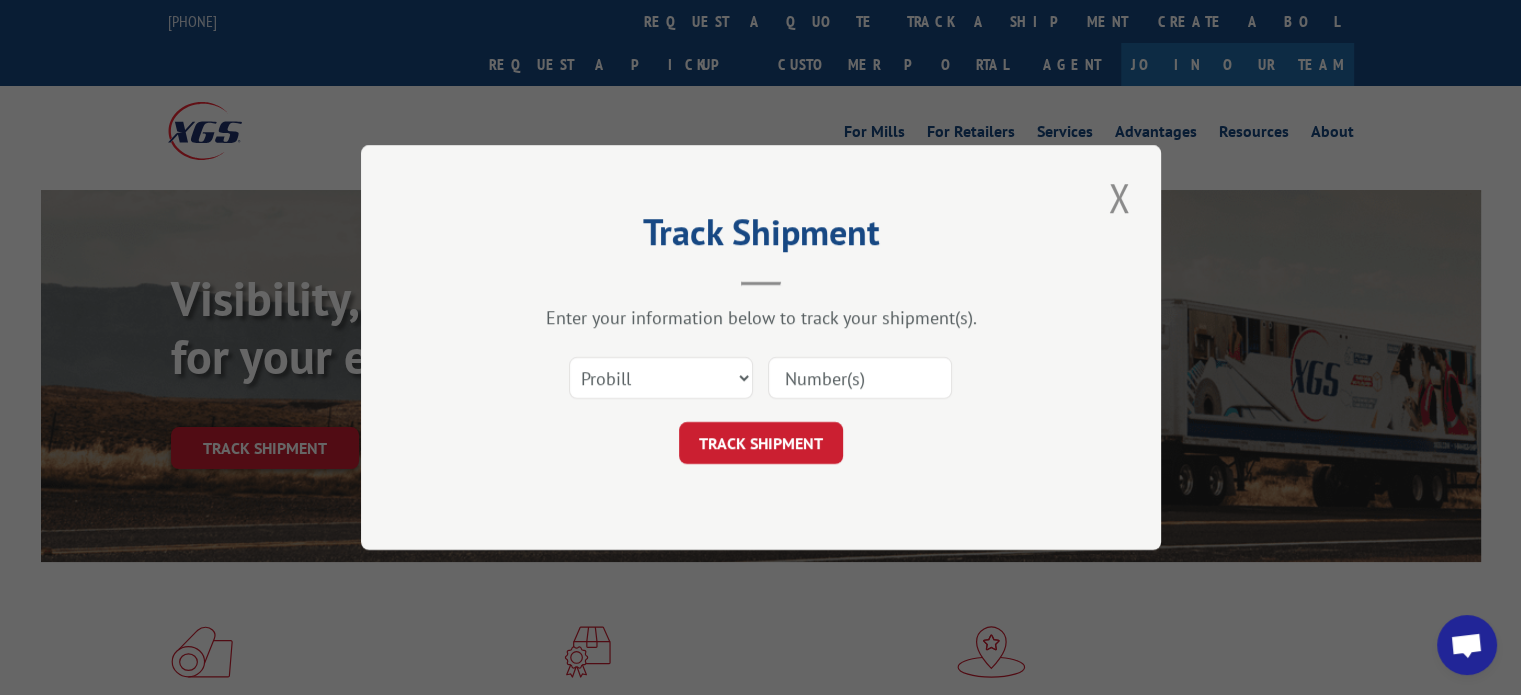 click at bounding box center (860, 378) 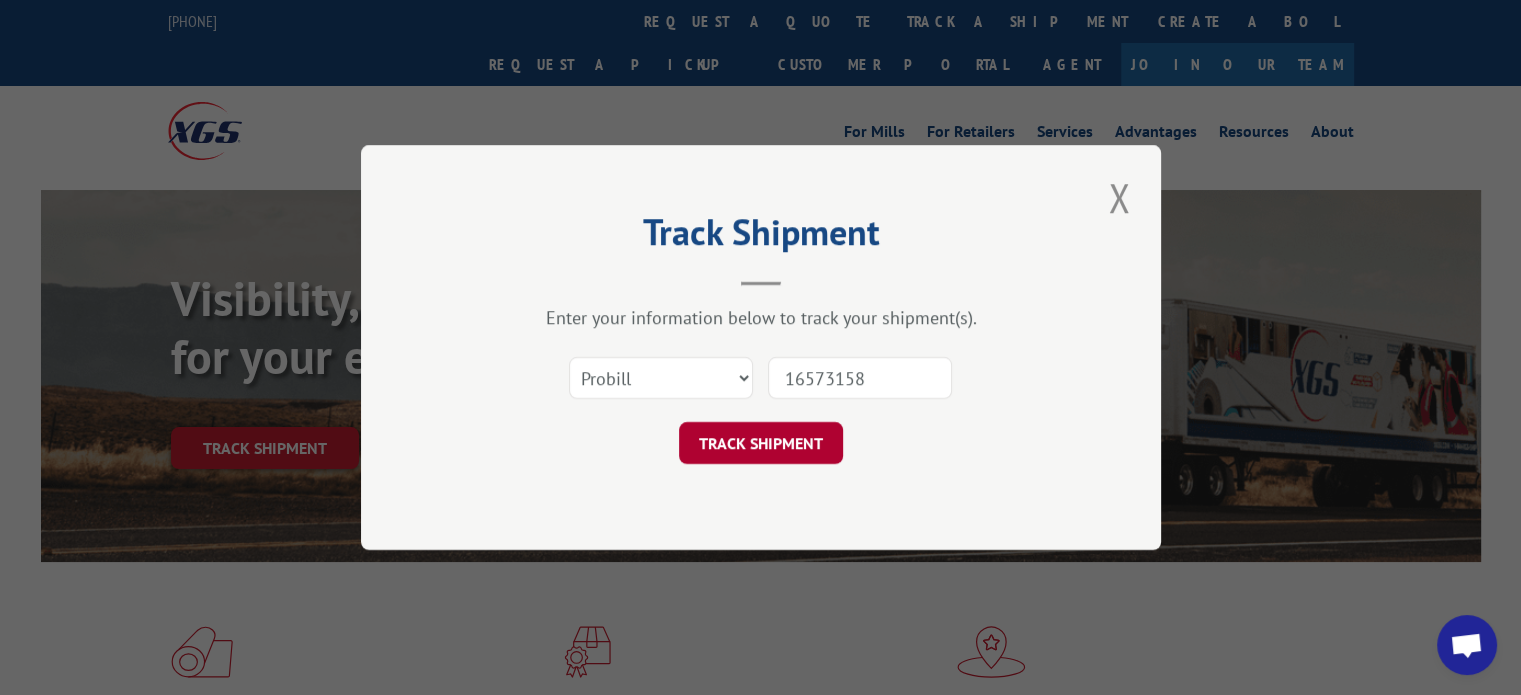 type on "16573158" 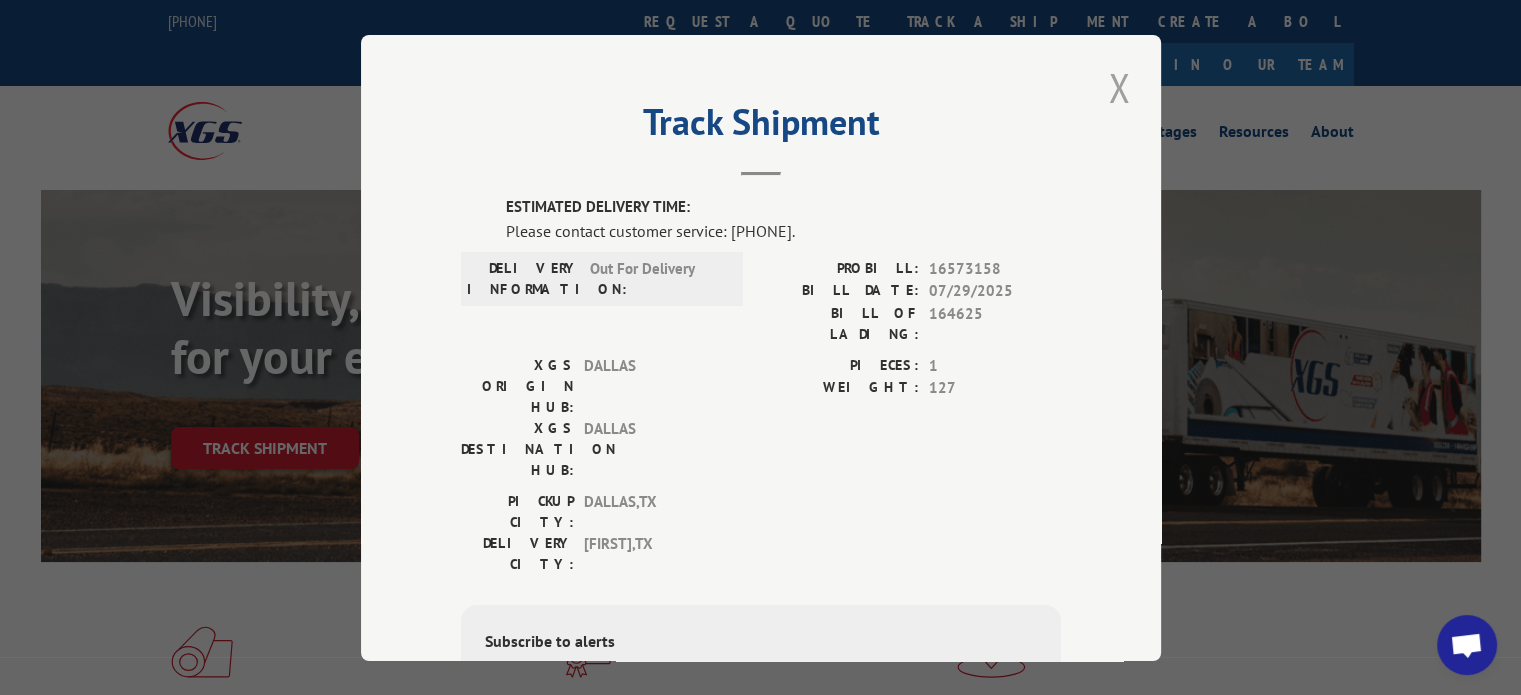 click at bounding box center [1119, 87] 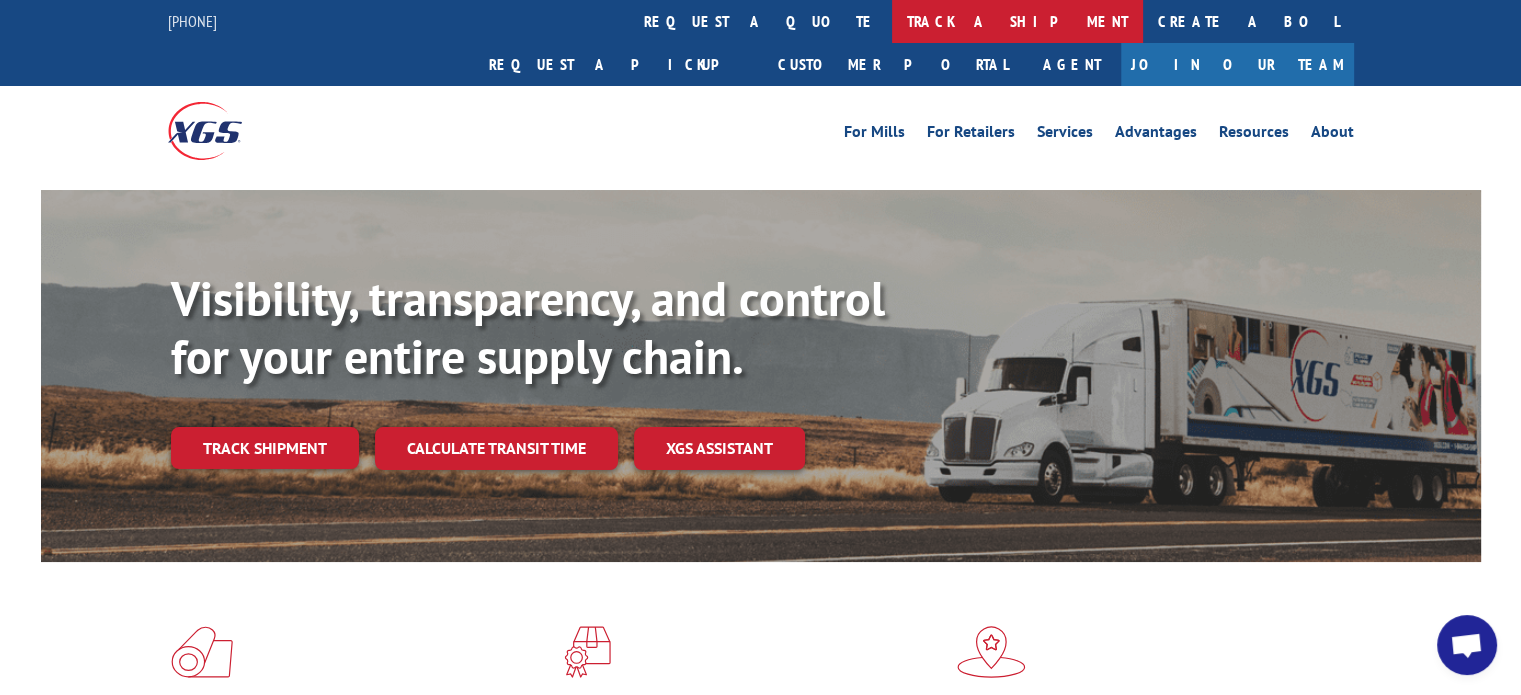 click on "track a shipment" at bounding box center (1017, 21) 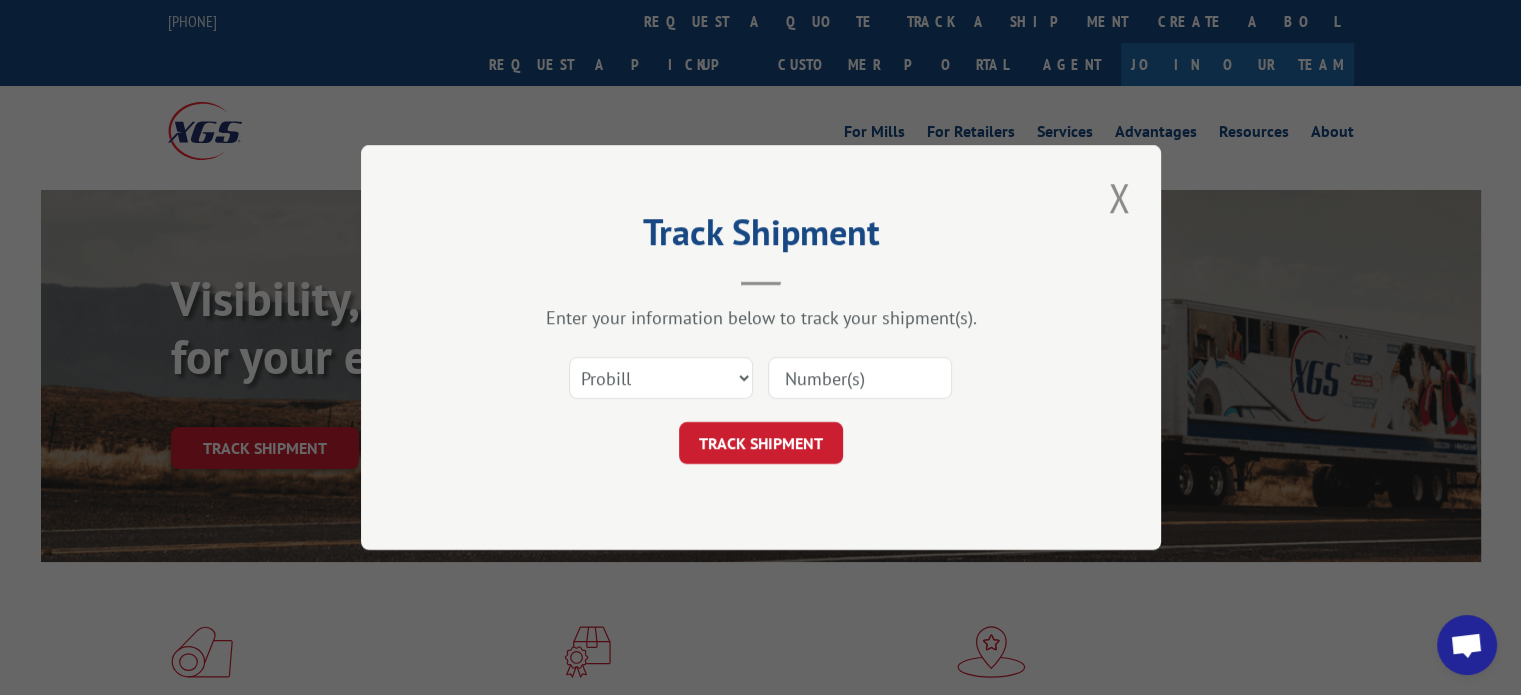 click at bounding box center [860, 378] 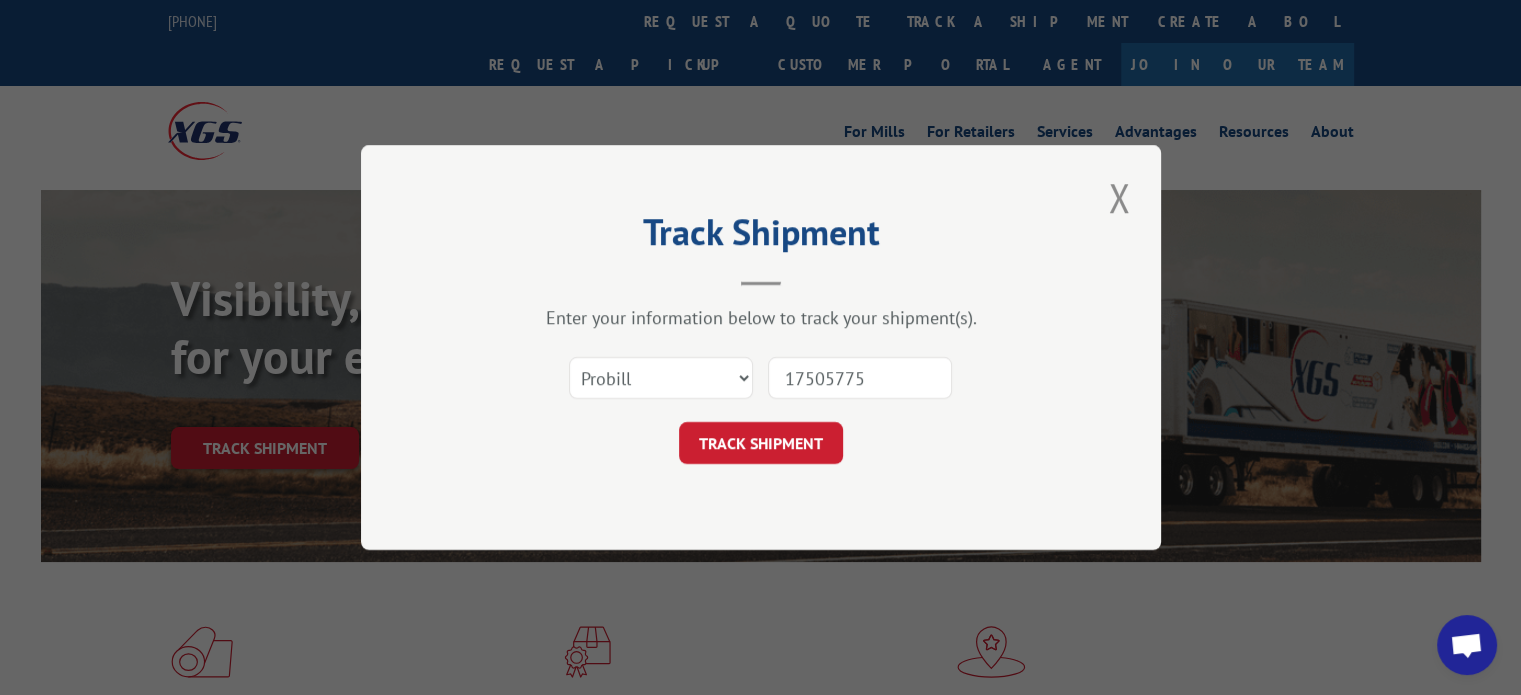 type on "17505775" 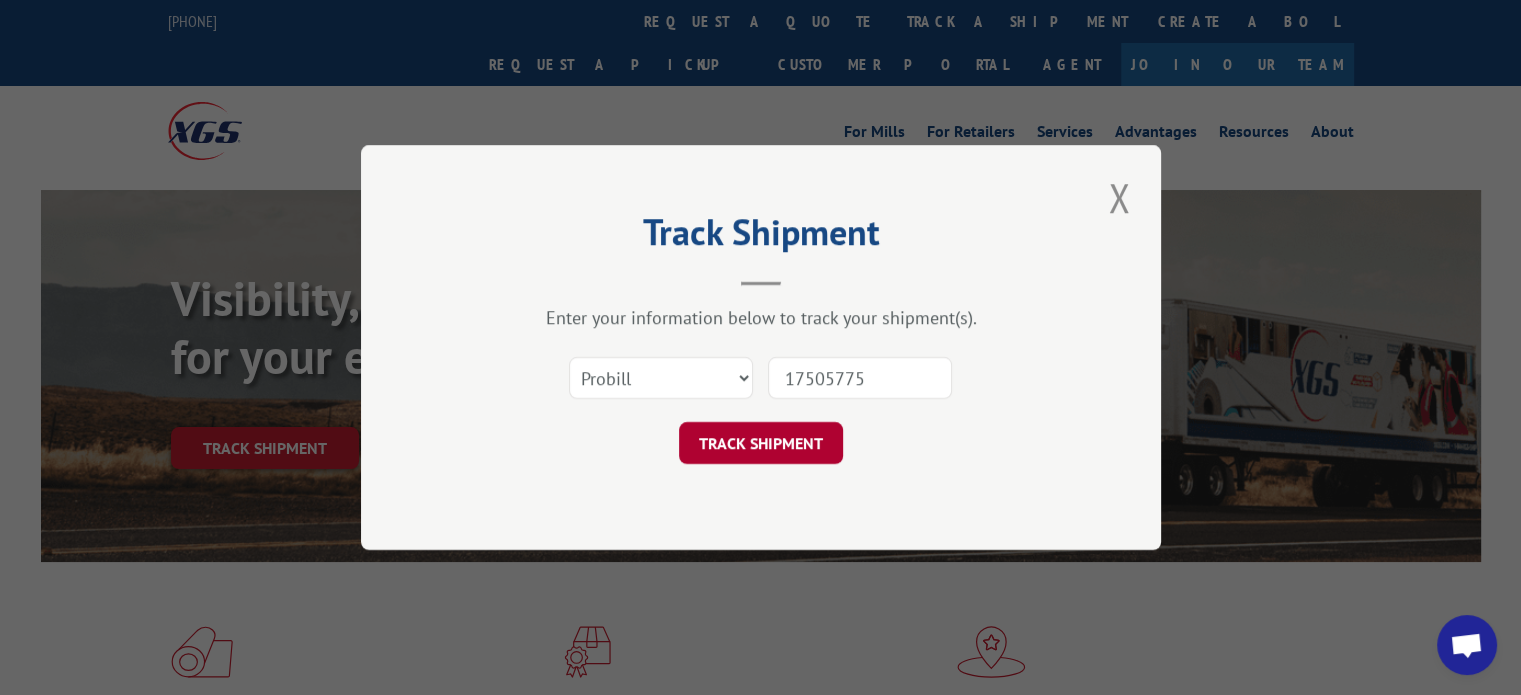 click on "TRACK SHIPMENT" at bounding box center (761, 443) 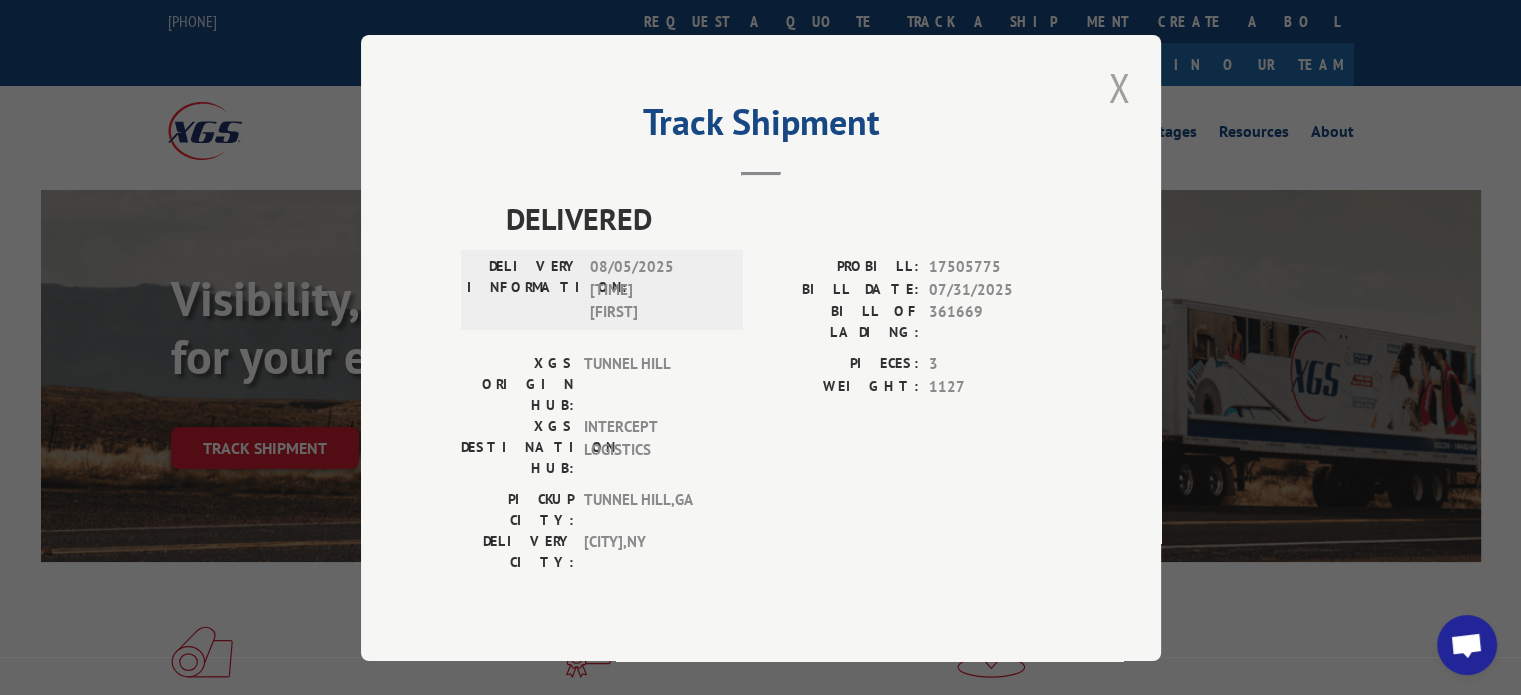 click at bounding box center [1119, 87] 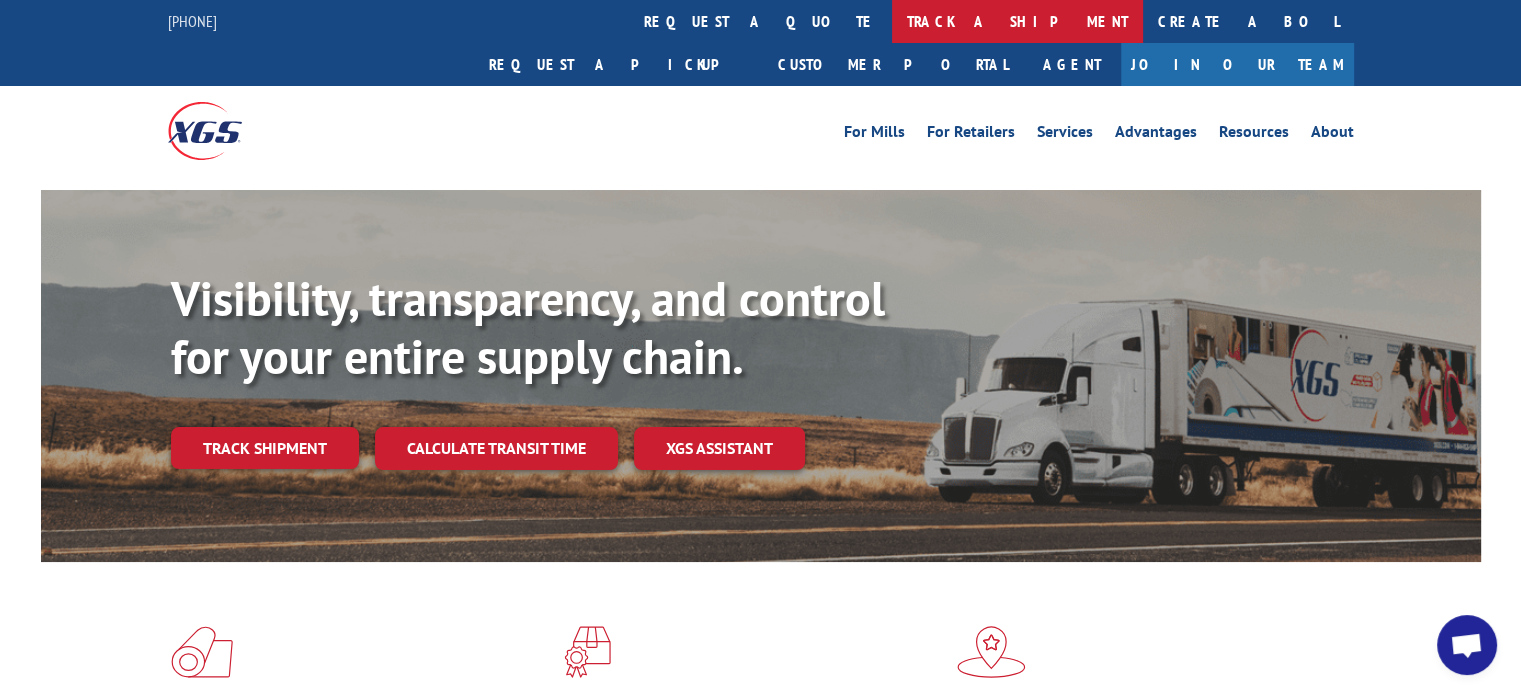 click on "track a shipment" at bounding box center [1017, 21] 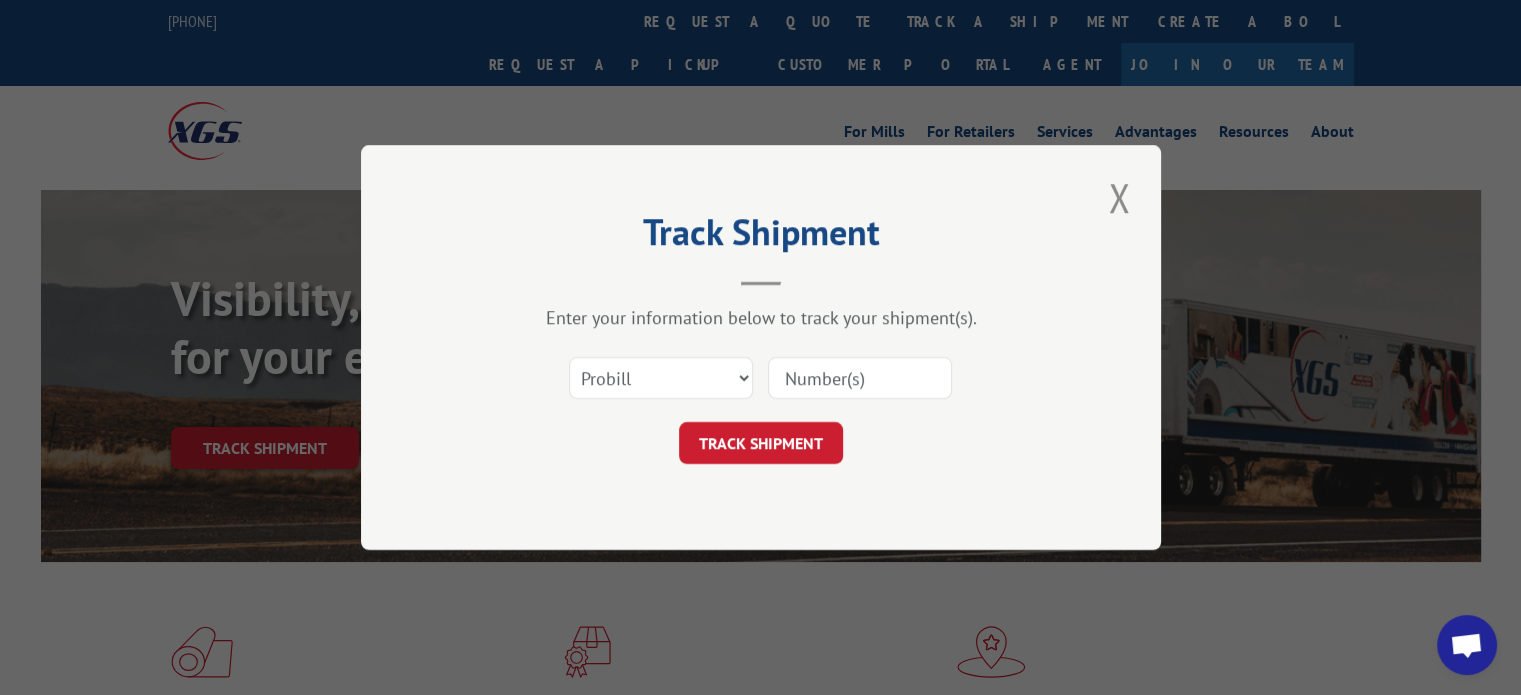click at bounding box center [860, 378] 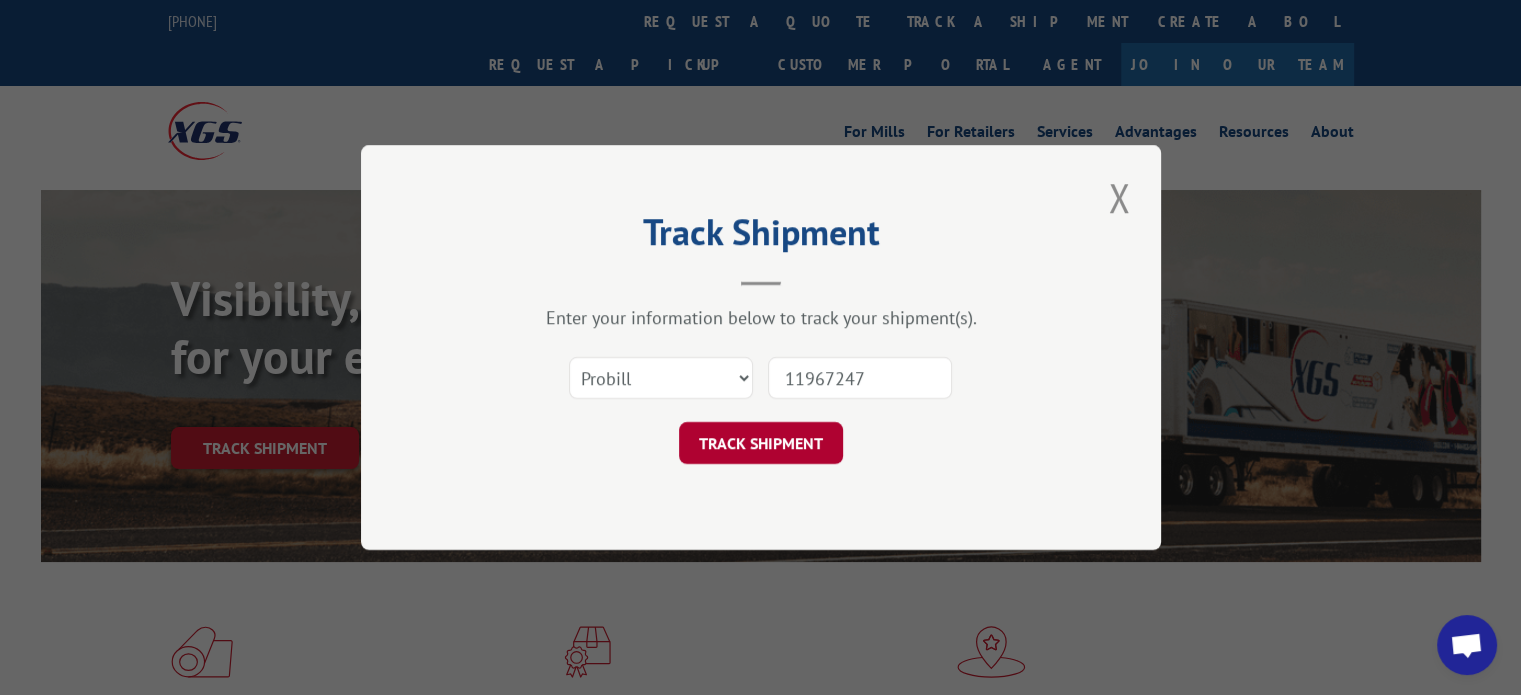 type on "11967247" 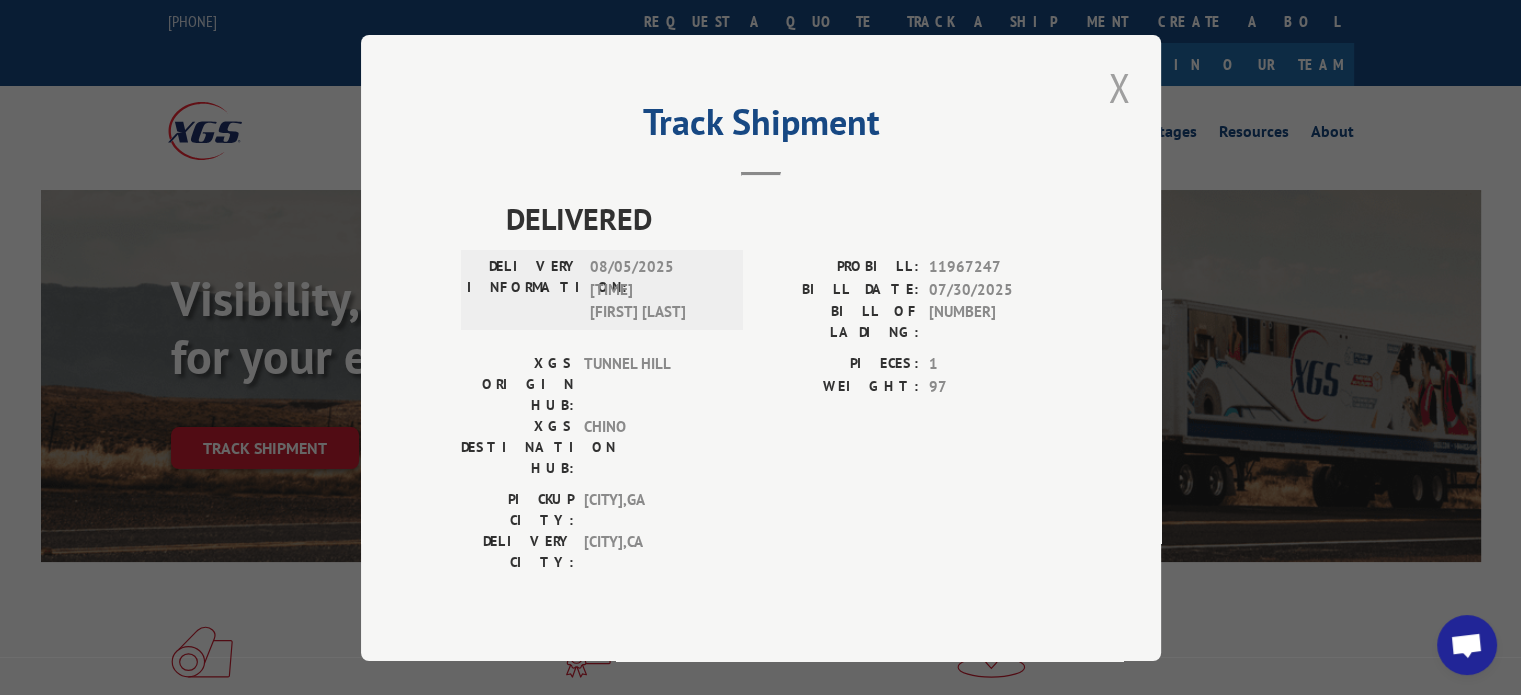click at bounding box center [1119, 87] 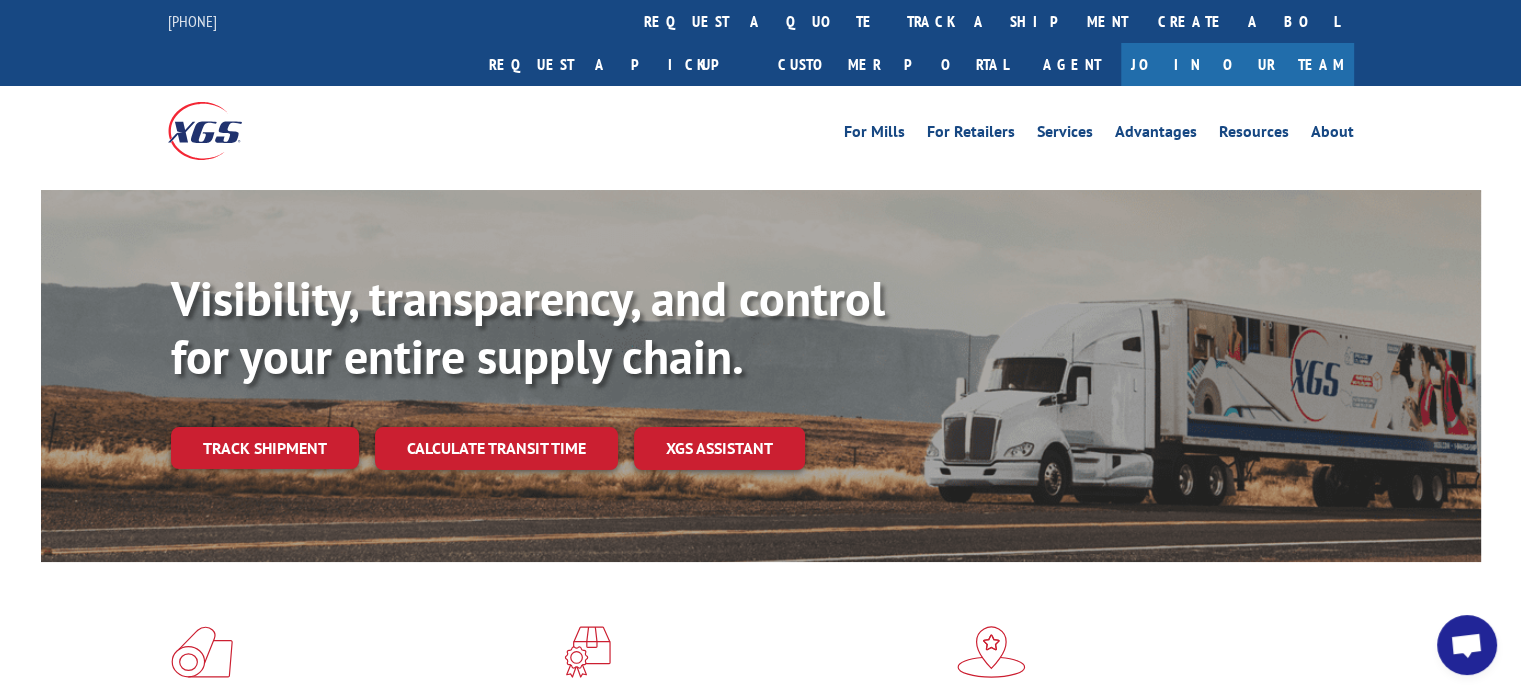 click on "For Mills
For Retailers
Services
Advantages
Resources
About
For Mills
For Retailers
Services
Advantages
Resources
About" at bounding box center (761, 130) 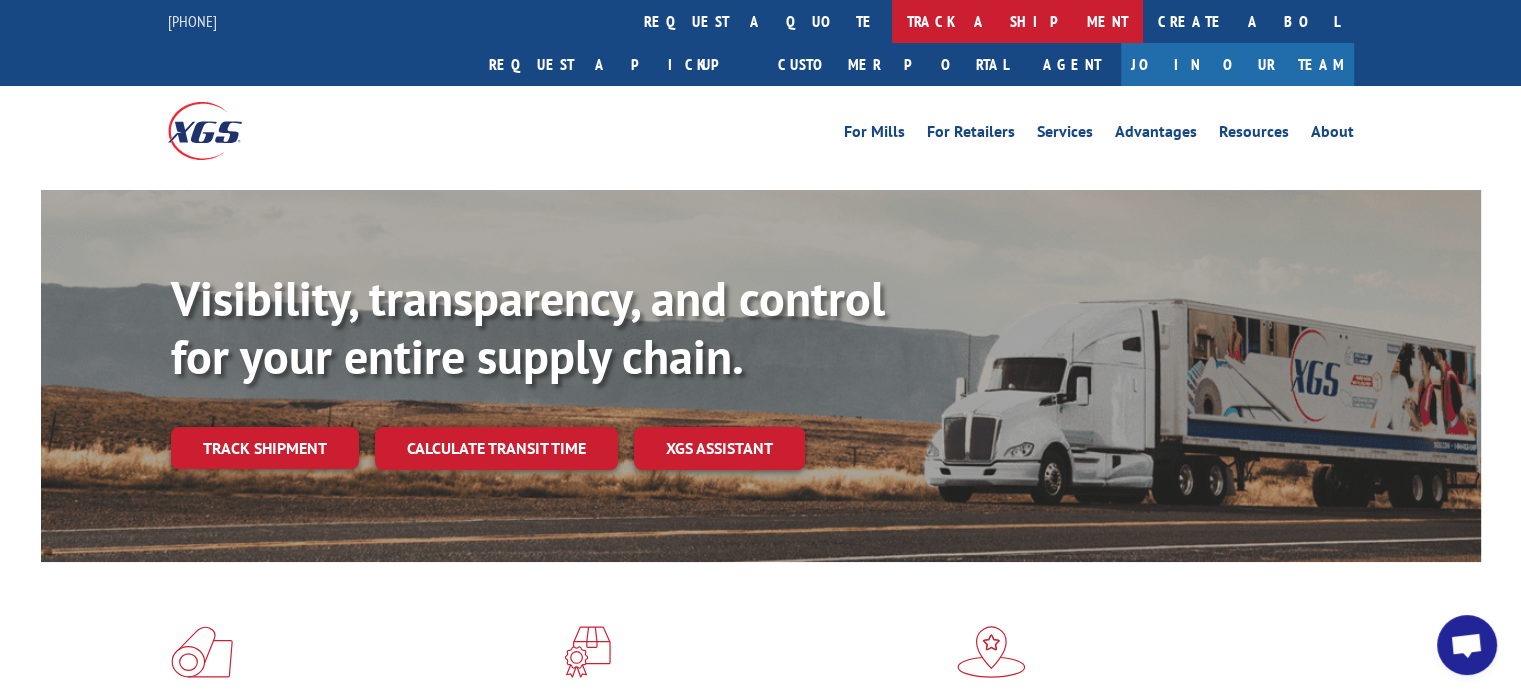click on "track a shipment" at bounding box center [1017, 21] 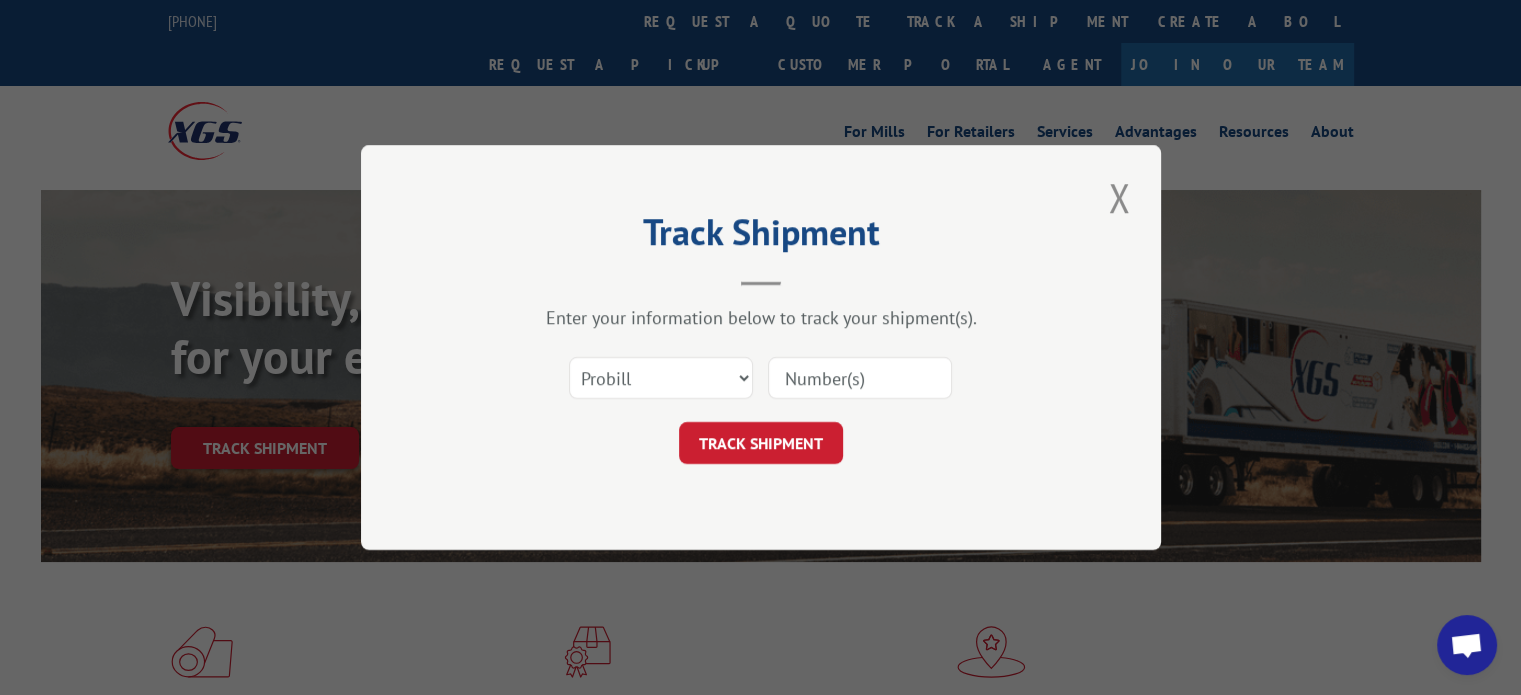 click at bounding box center [860, 378] 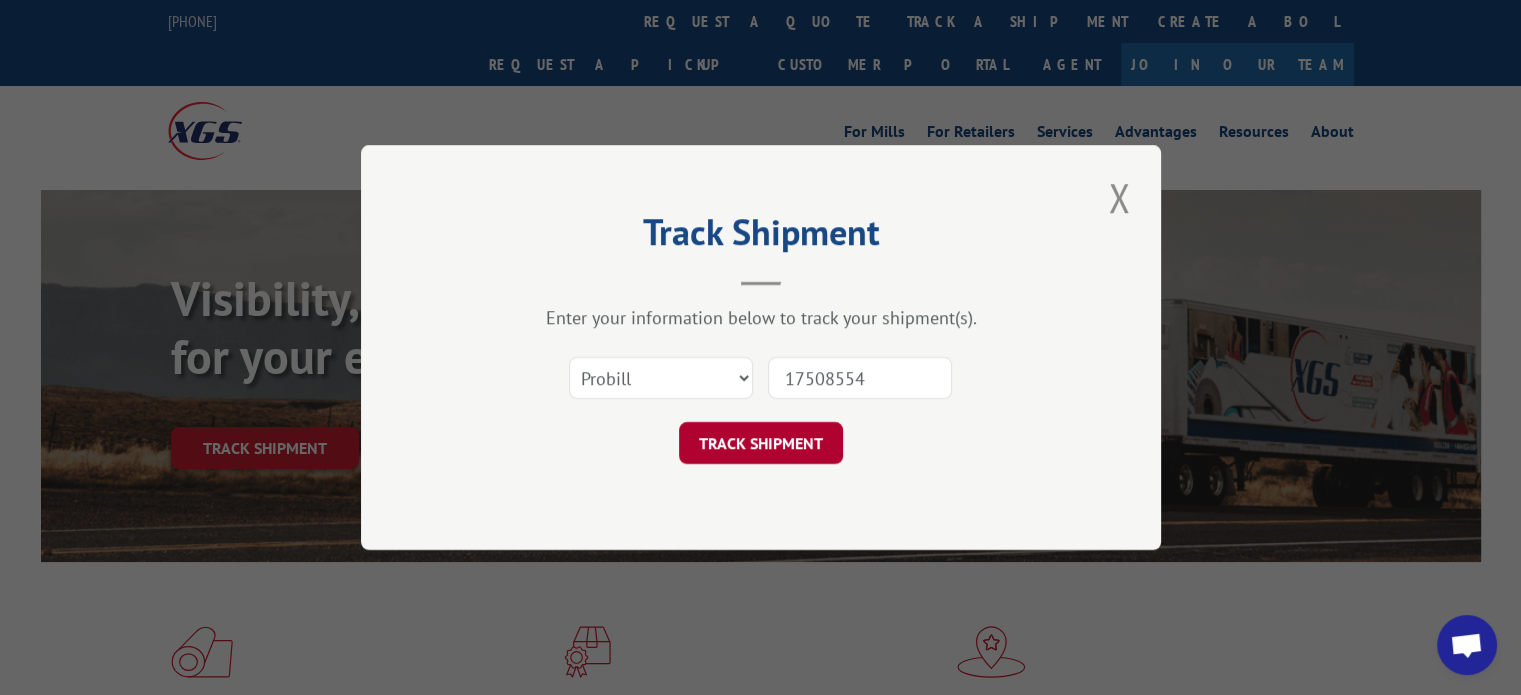type on "17508554" 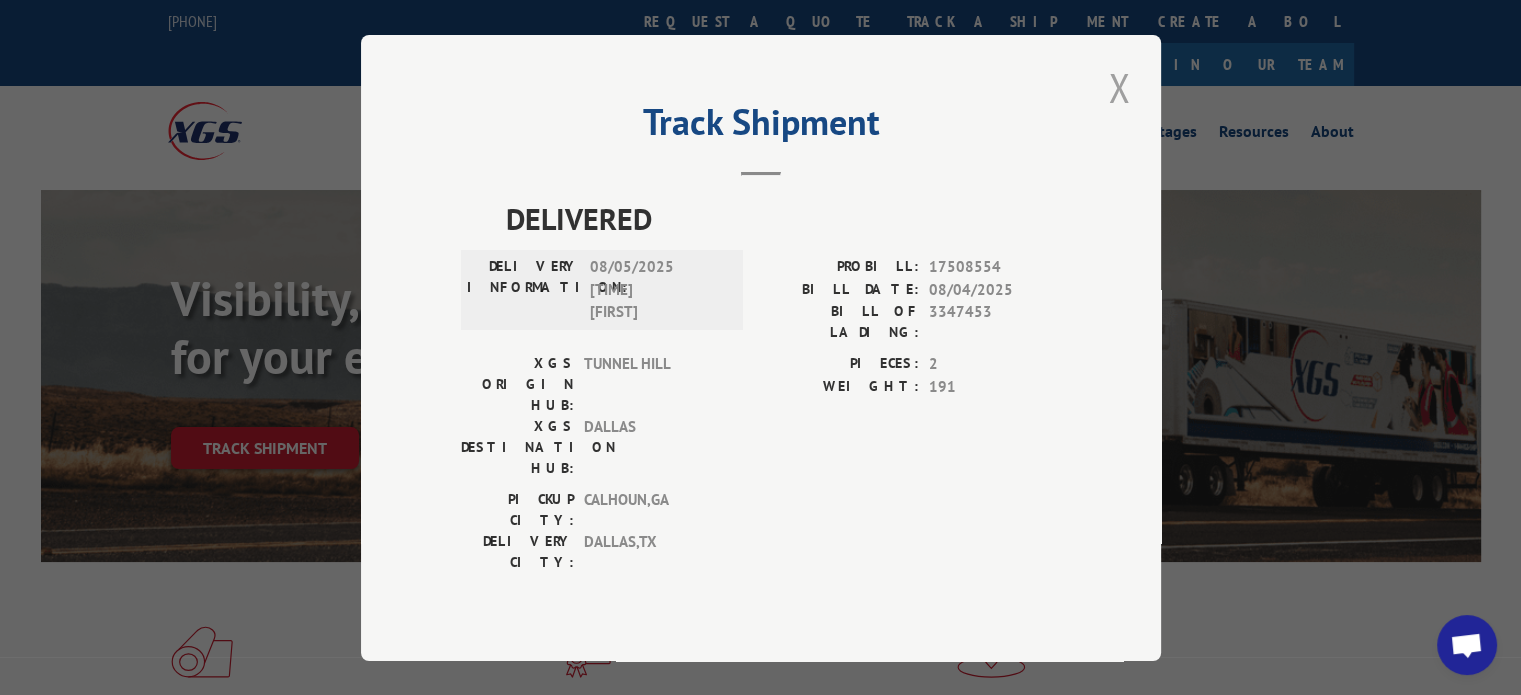 click at bounding box center [1119, 87] 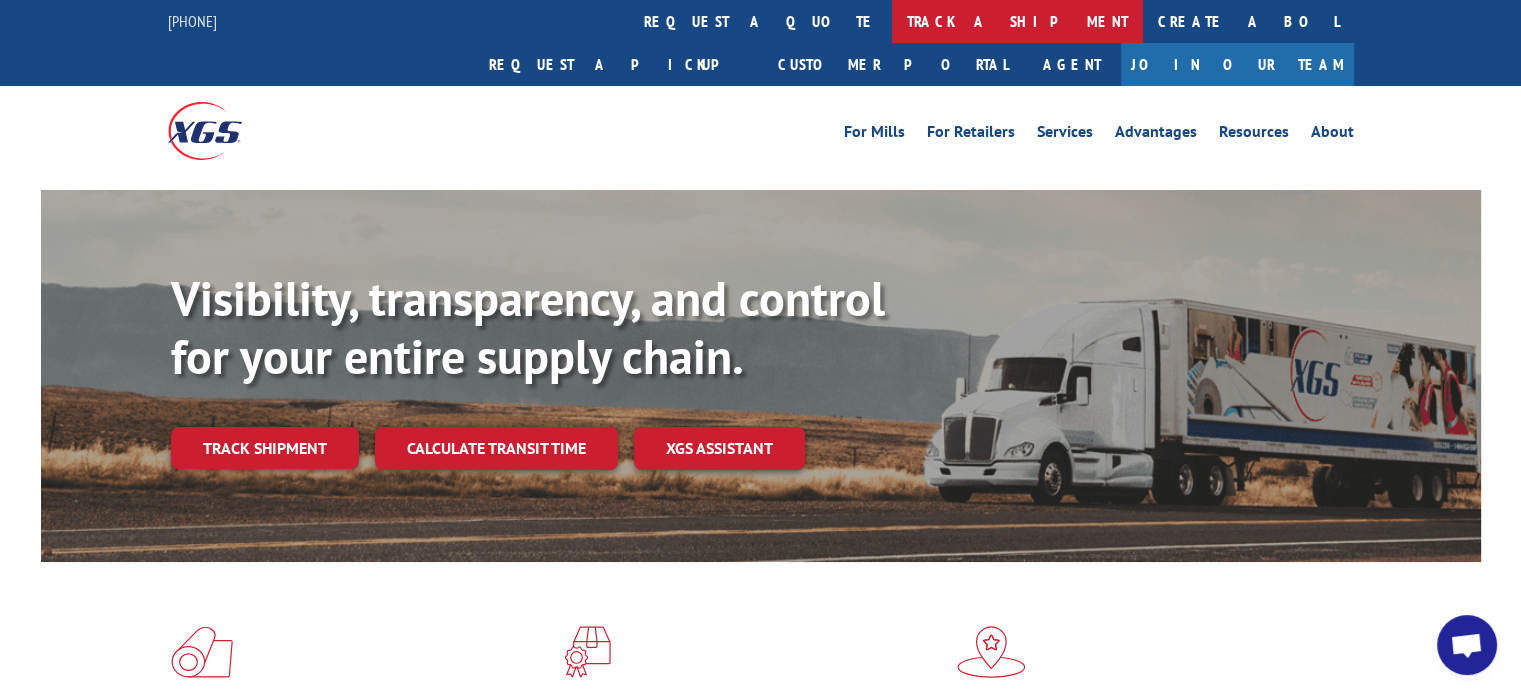 click on "track a shipment" at bounding box center [1017, 21] 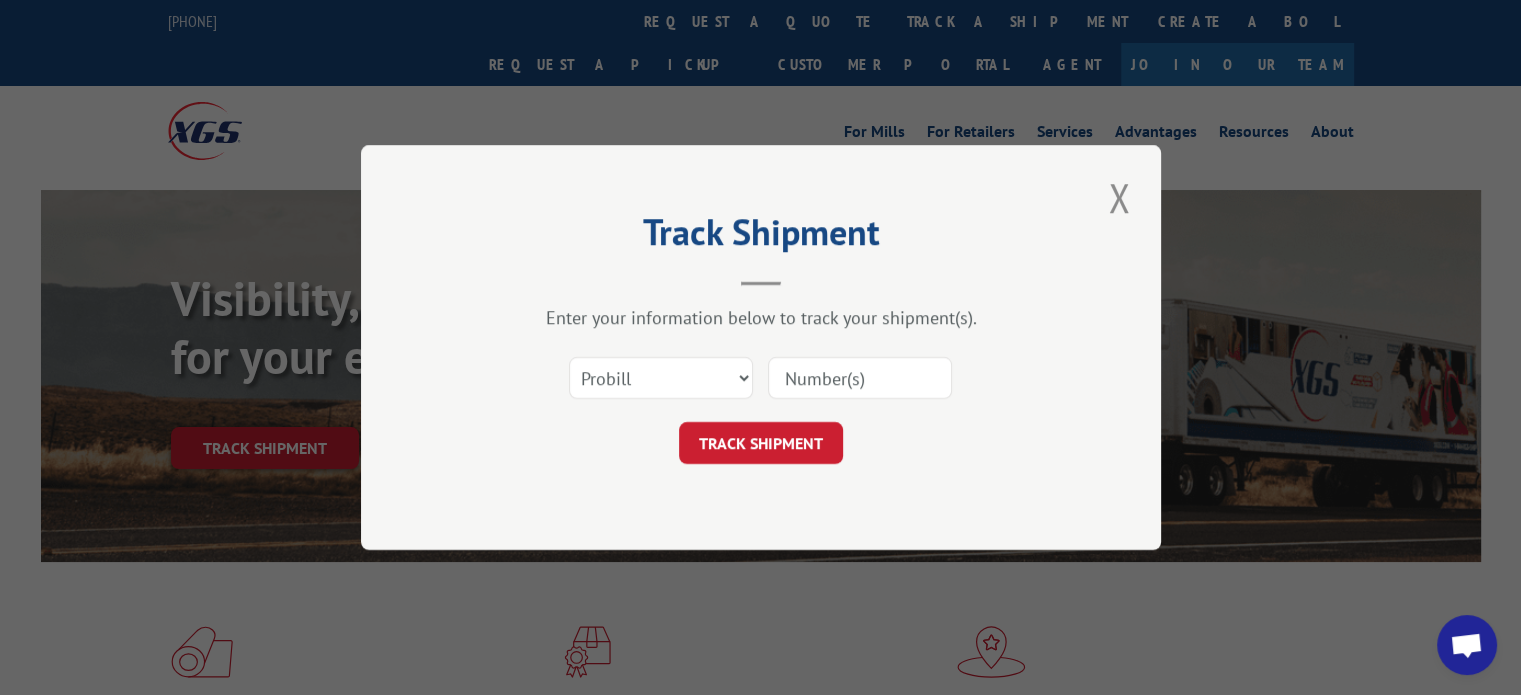 click on "Enter your information below to track your shipment(s). Select category... Probill BOL PO TRACK SHIPMENT" at bounding box center [761, 385] 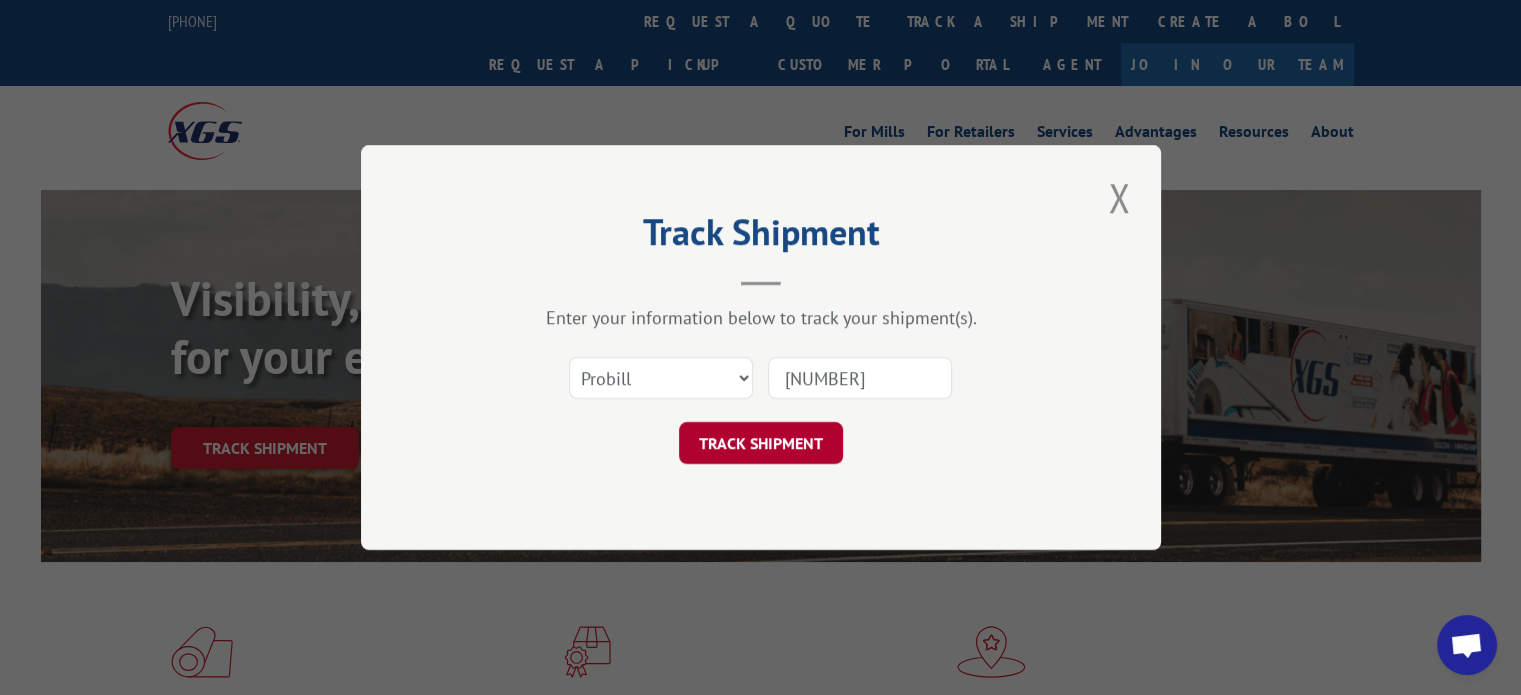 type on "[NUMBER]" 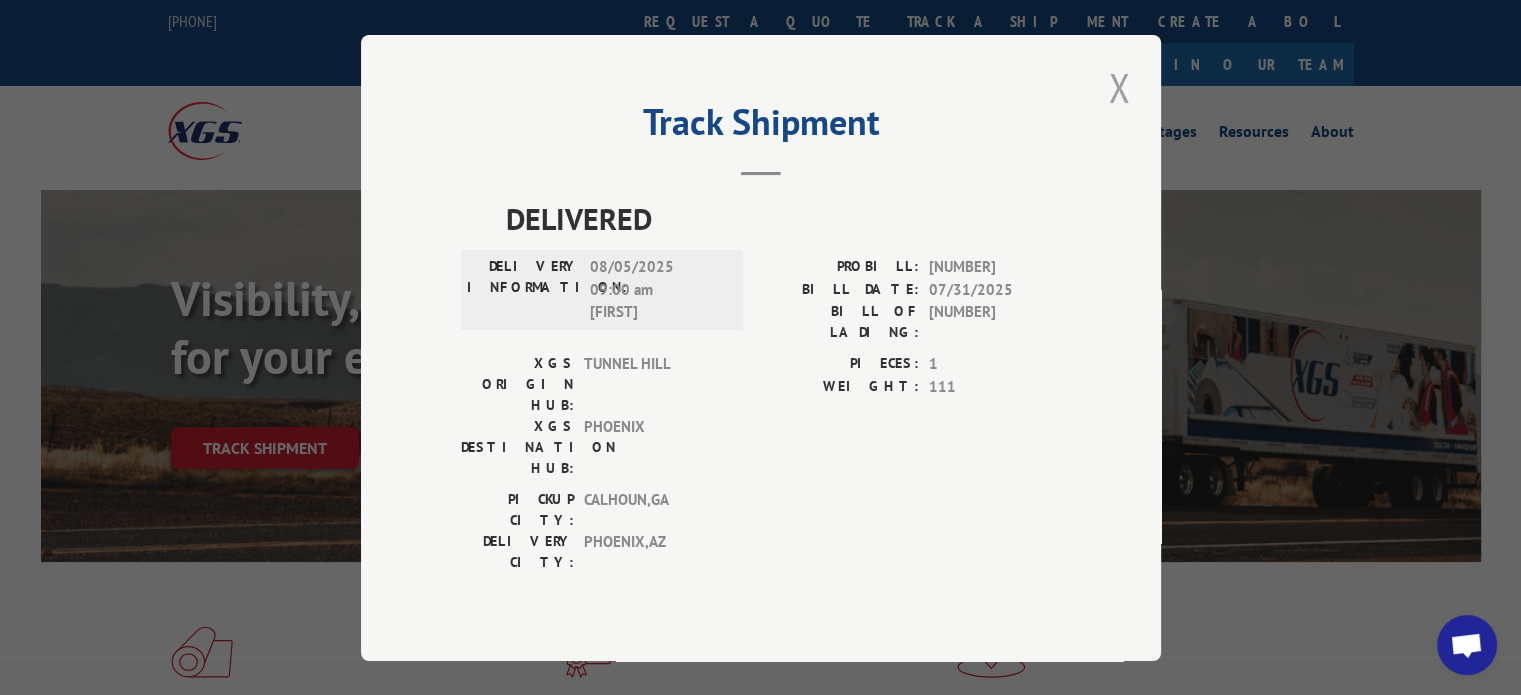 click at bounding box center [1119, 87] 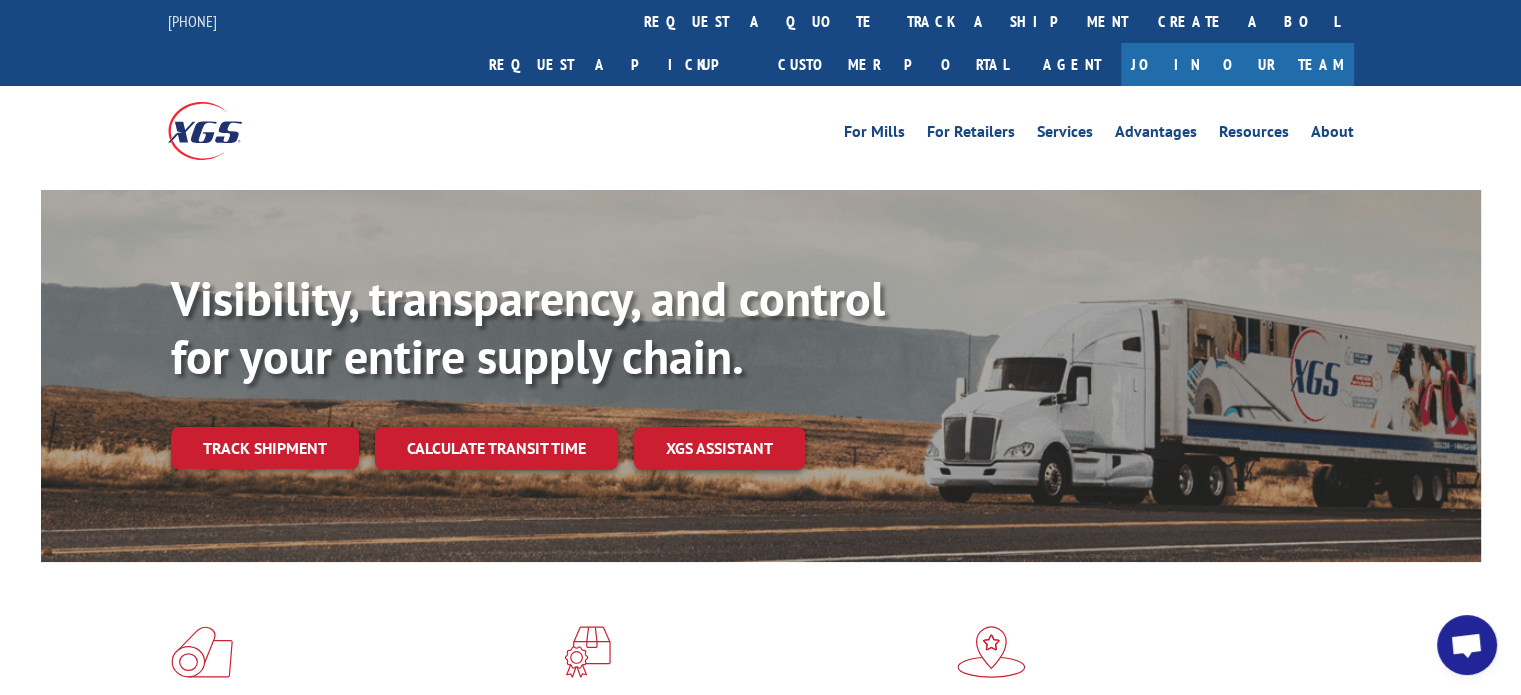 click on "For Mills
For Retailers
Services
Advantages
Resources
About
For Mills
For Retailers
Services
Advantages
Resources
About" at bounding box center (761, 130) 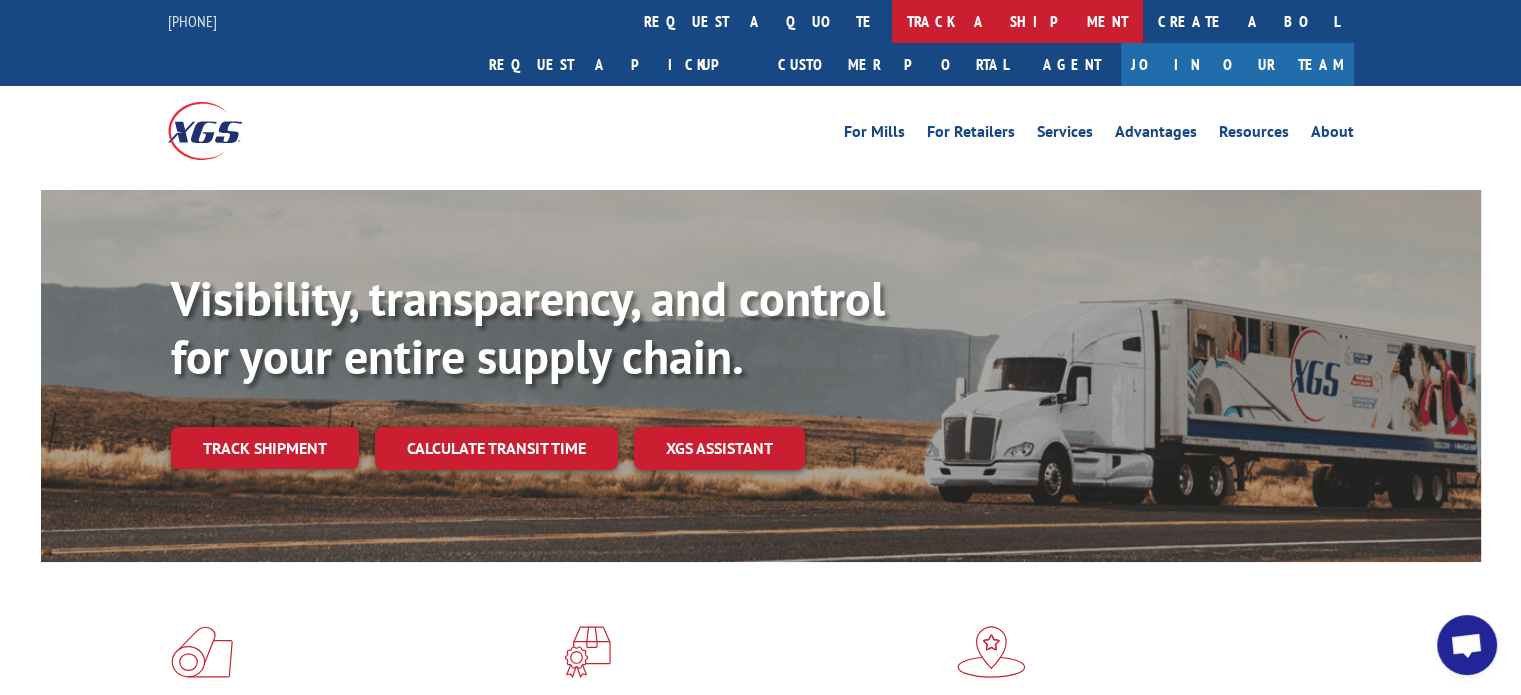 click on "track a shipment" at bounding box center [1017, 21] 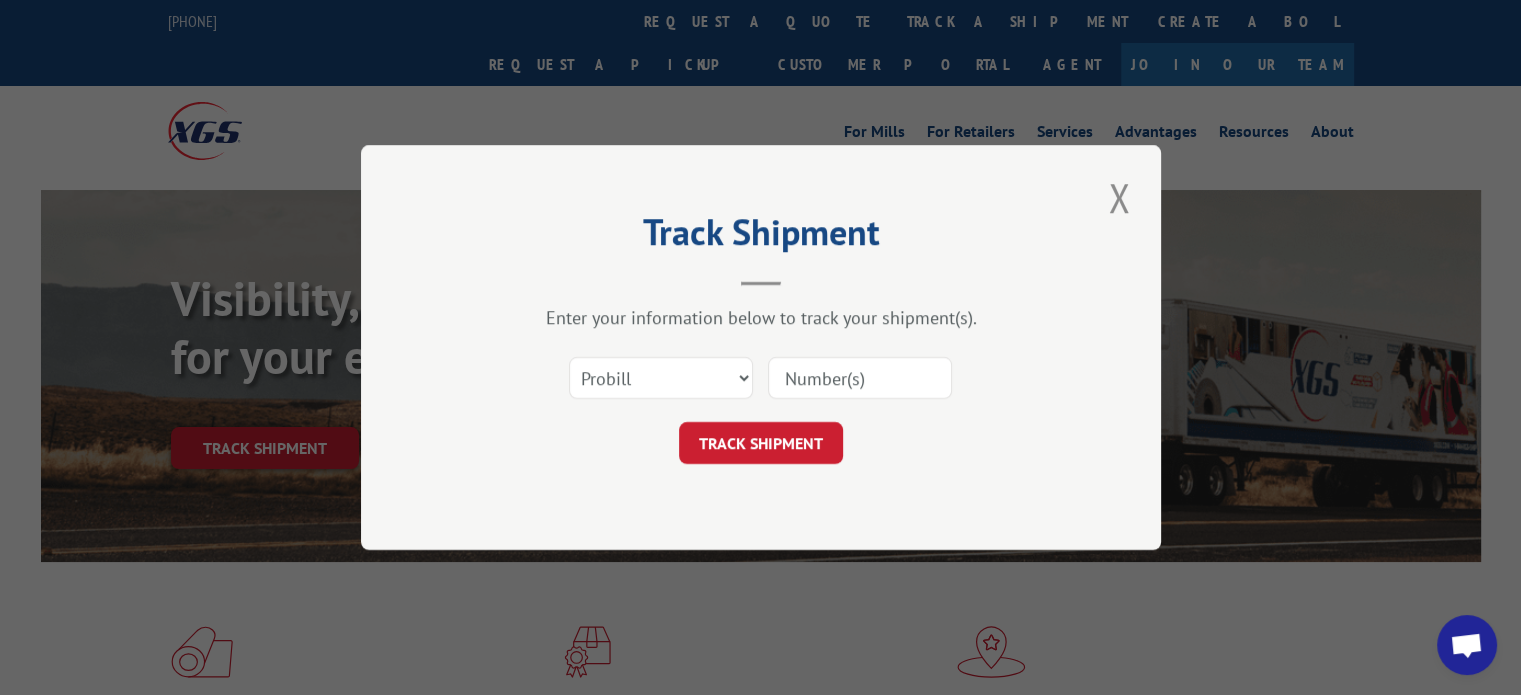 click at bounding box center [860, 378] 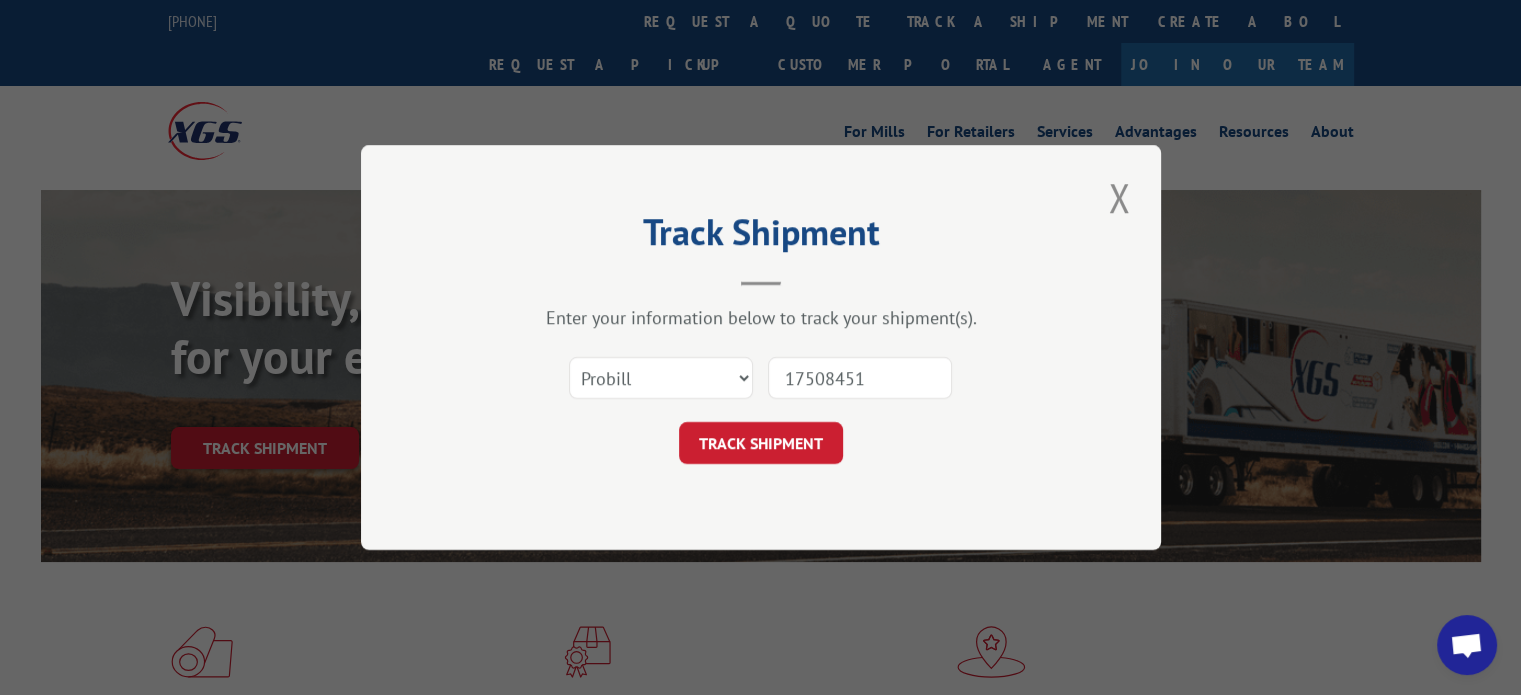 type on "17508451" 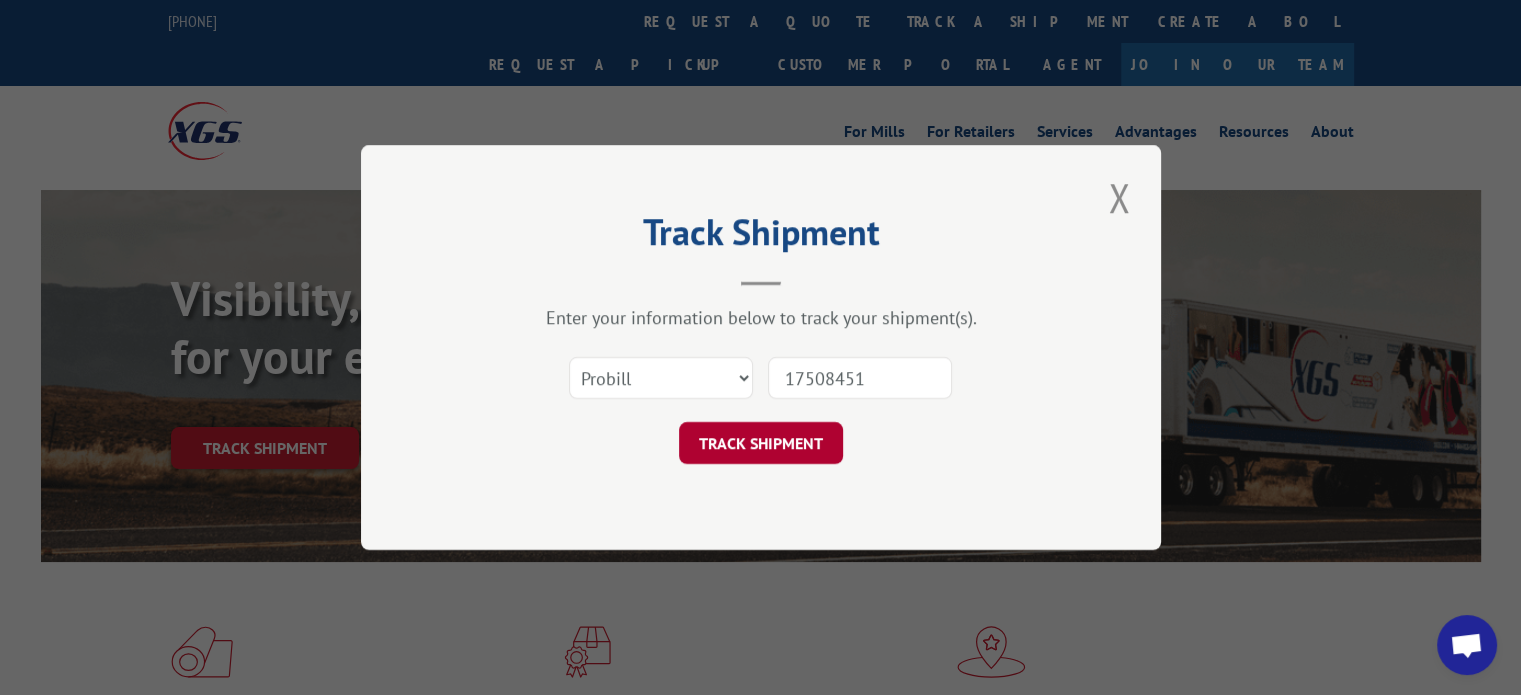click on "TRACK SHIPMENT" at bounding box center (761, 443) 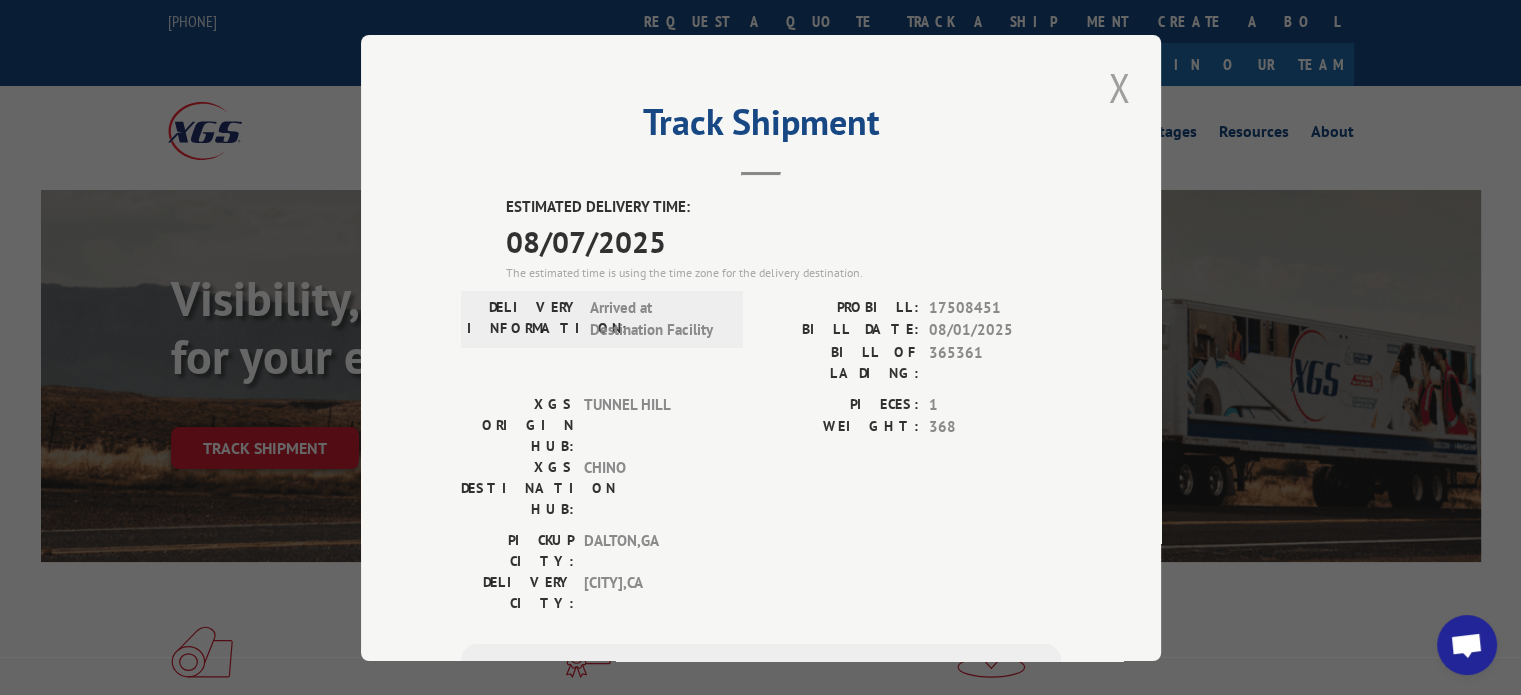 click at bounding box center (1119, 87) 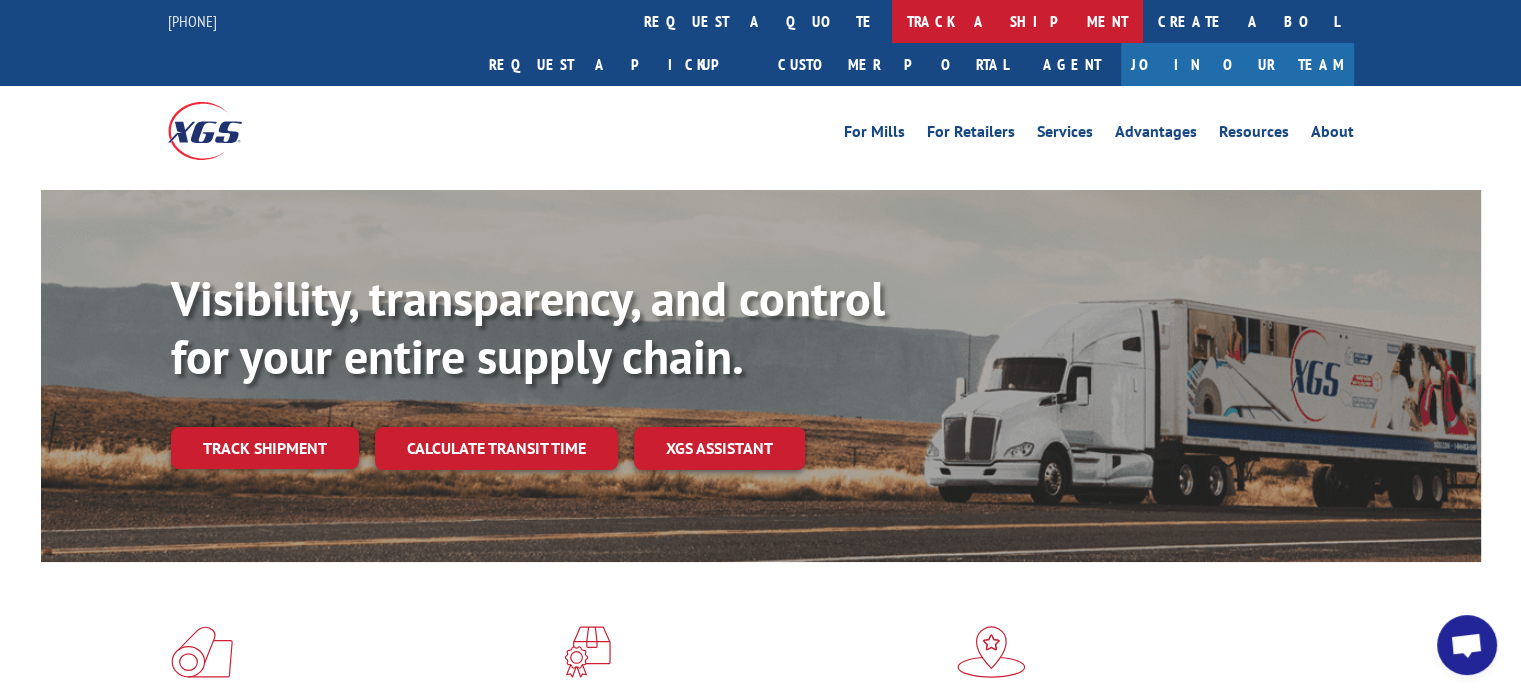 click on "track a shipment" at bounding box center (1017, 21) 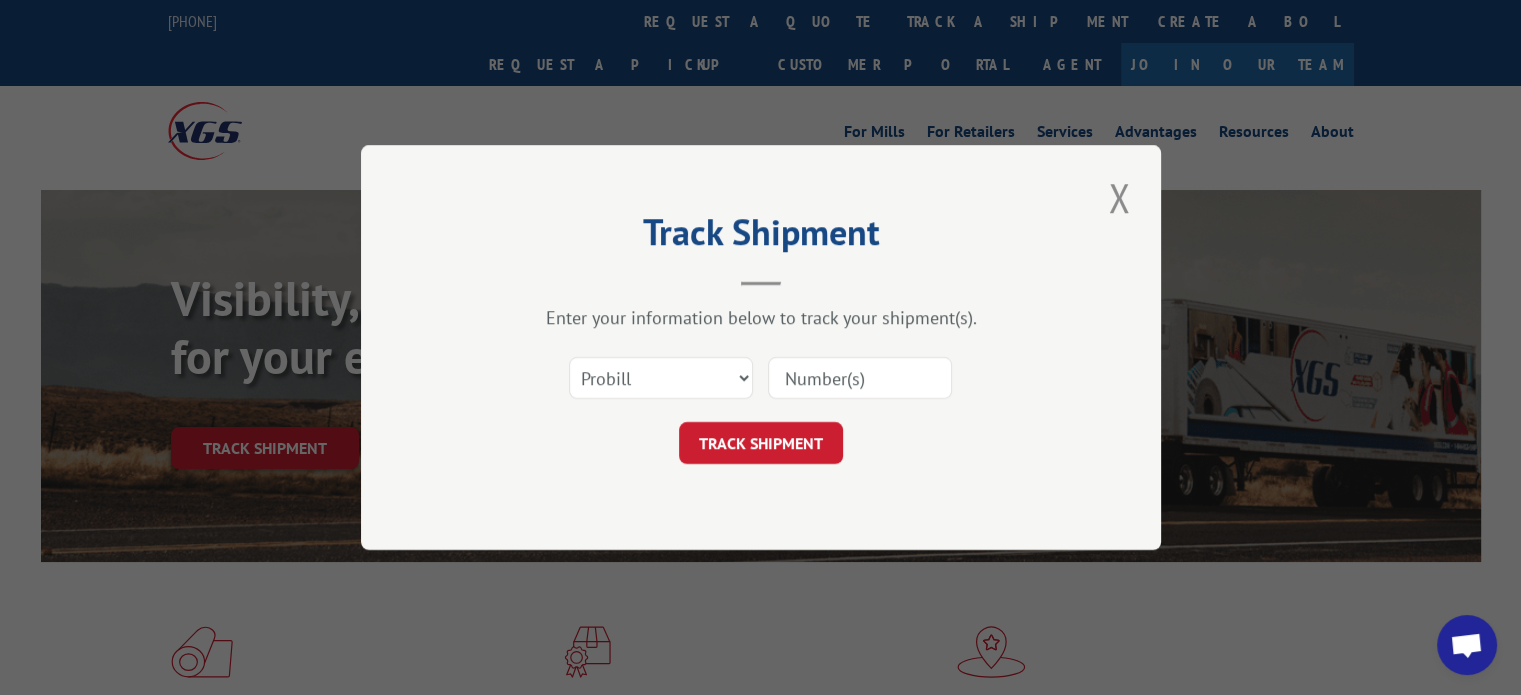 click at bounding box center (860, 378) 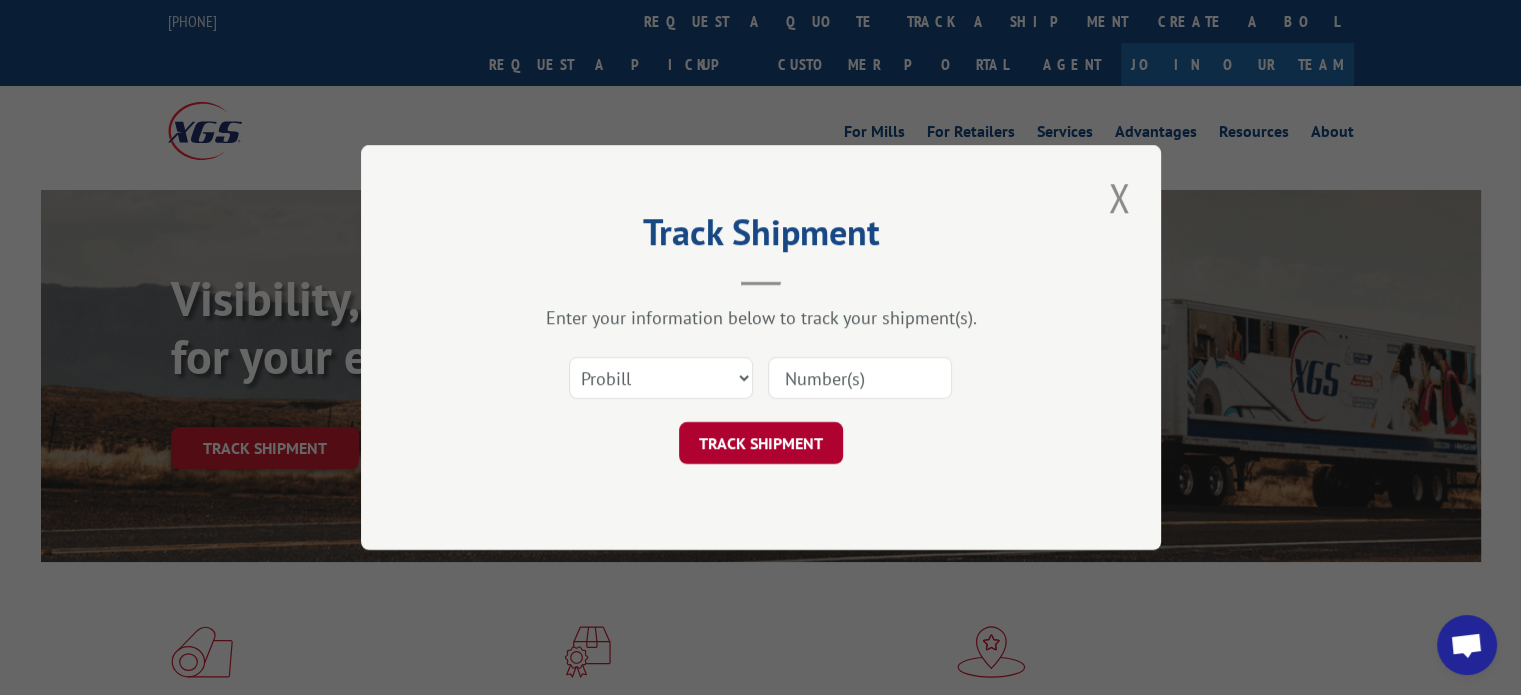 paste on "[NUMBER]" 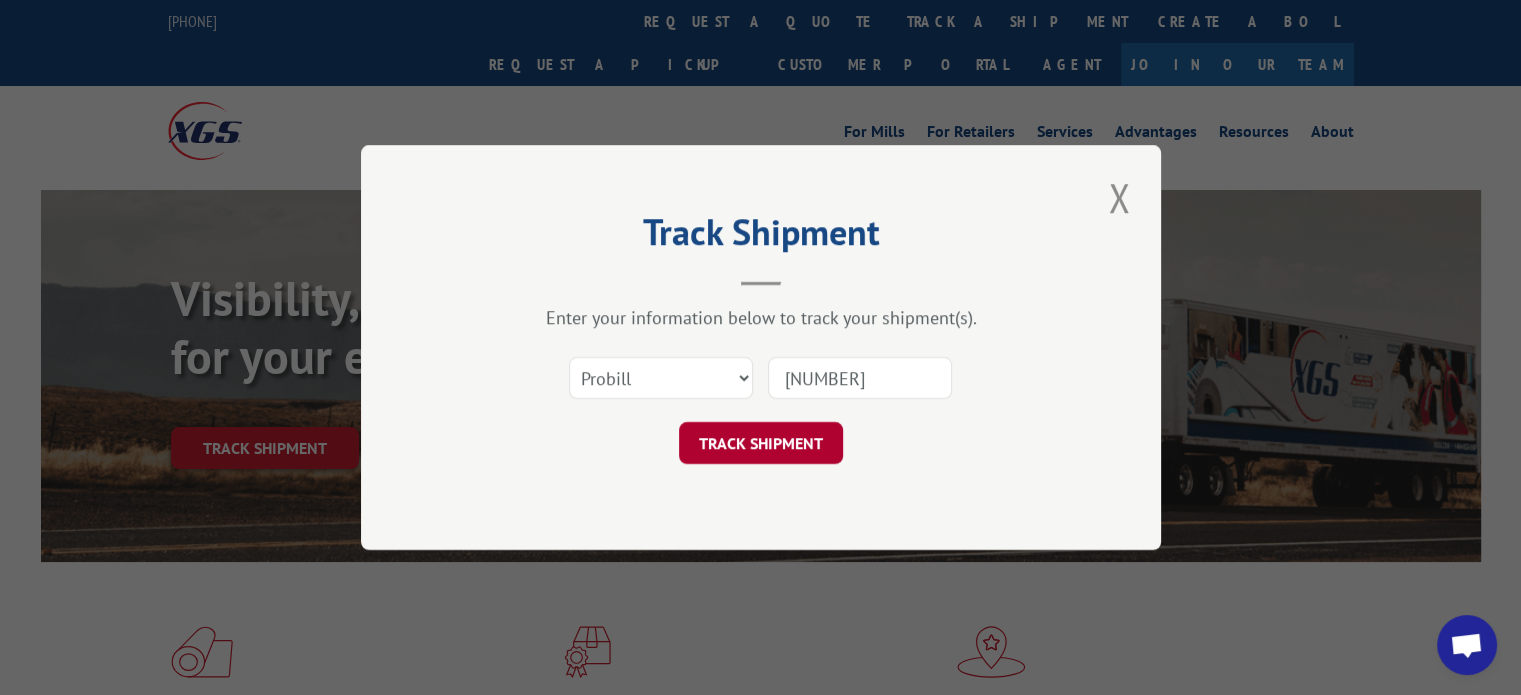 type on "[NUMBER]" 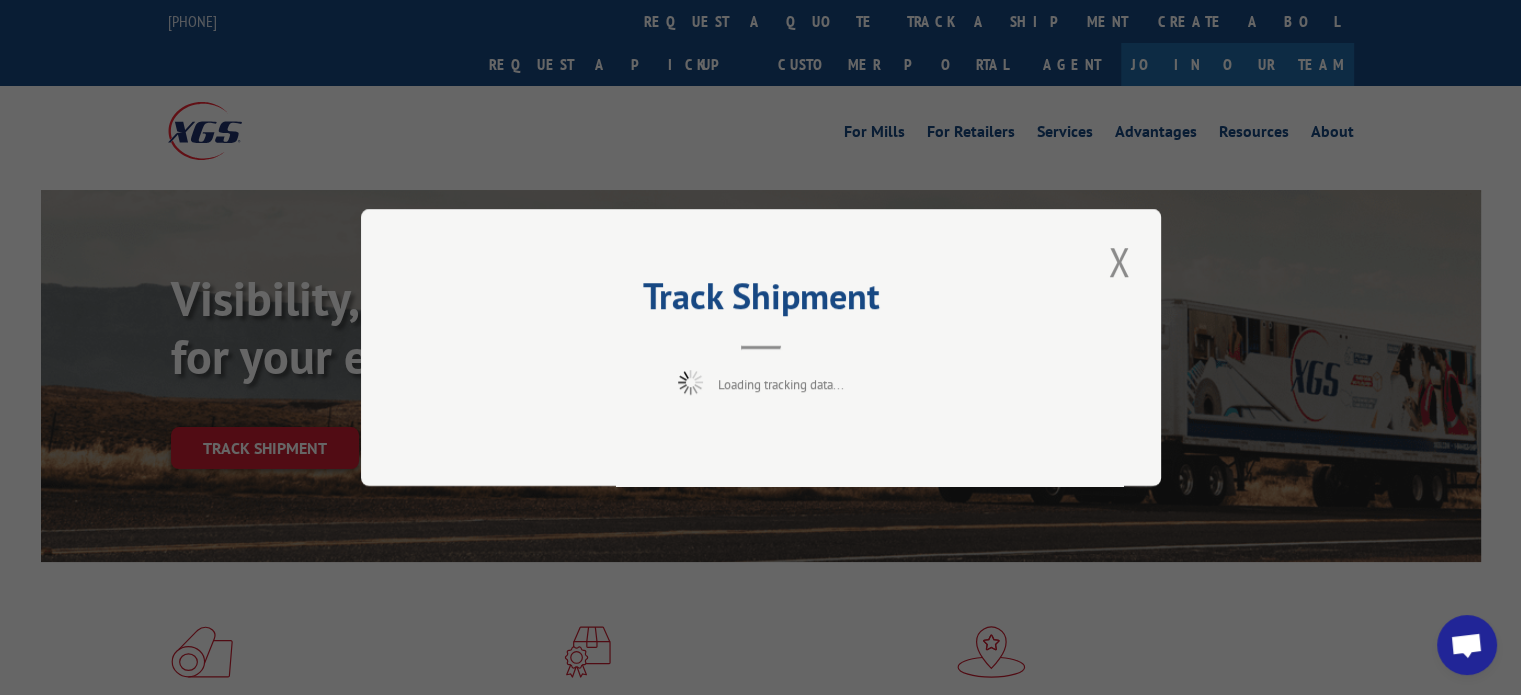 click on "Track Shipment Loading tracking data..." at bounding box center (761, 347) 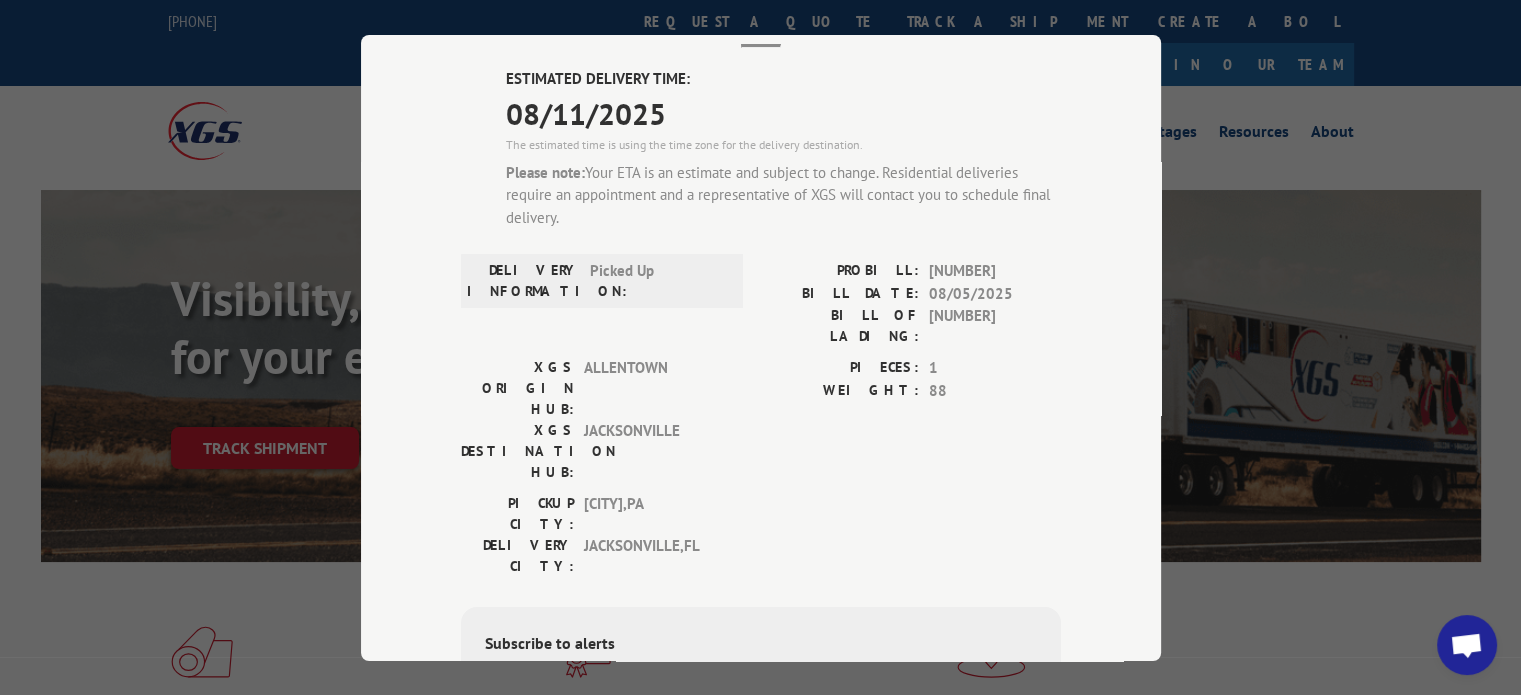 scroll, scrollTop: 120, scrollLeft: 0, axis: vertical 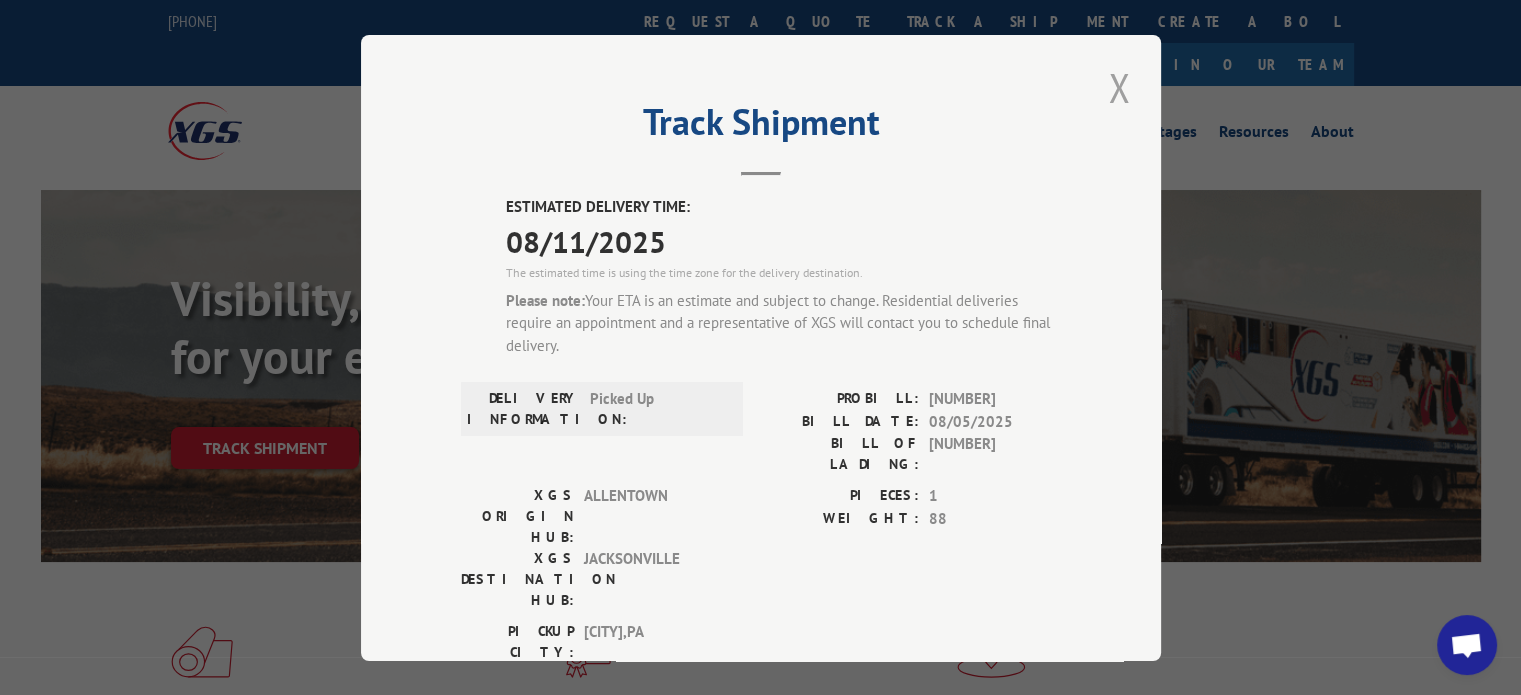 click at bounding box center (1119, 87) 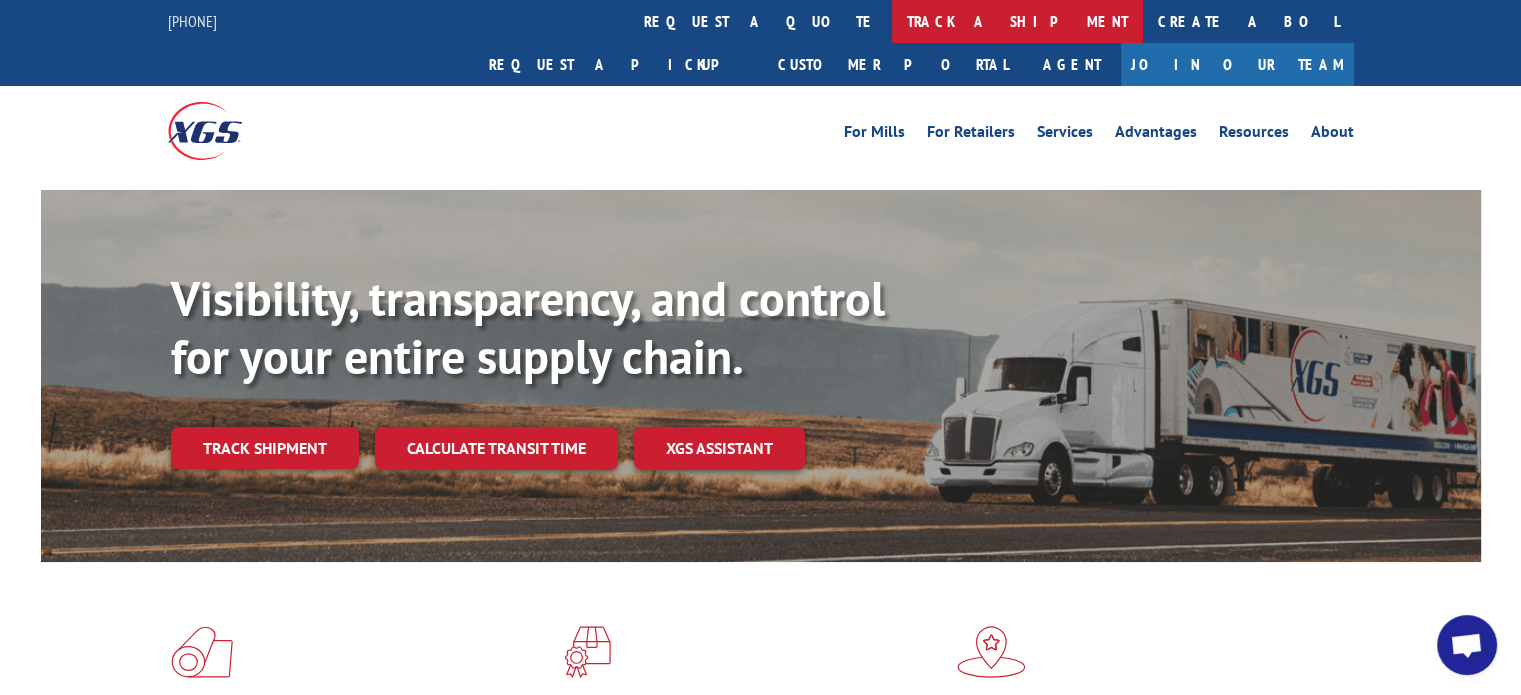 click on "track a shipment" at bounding box center [1017, 21] 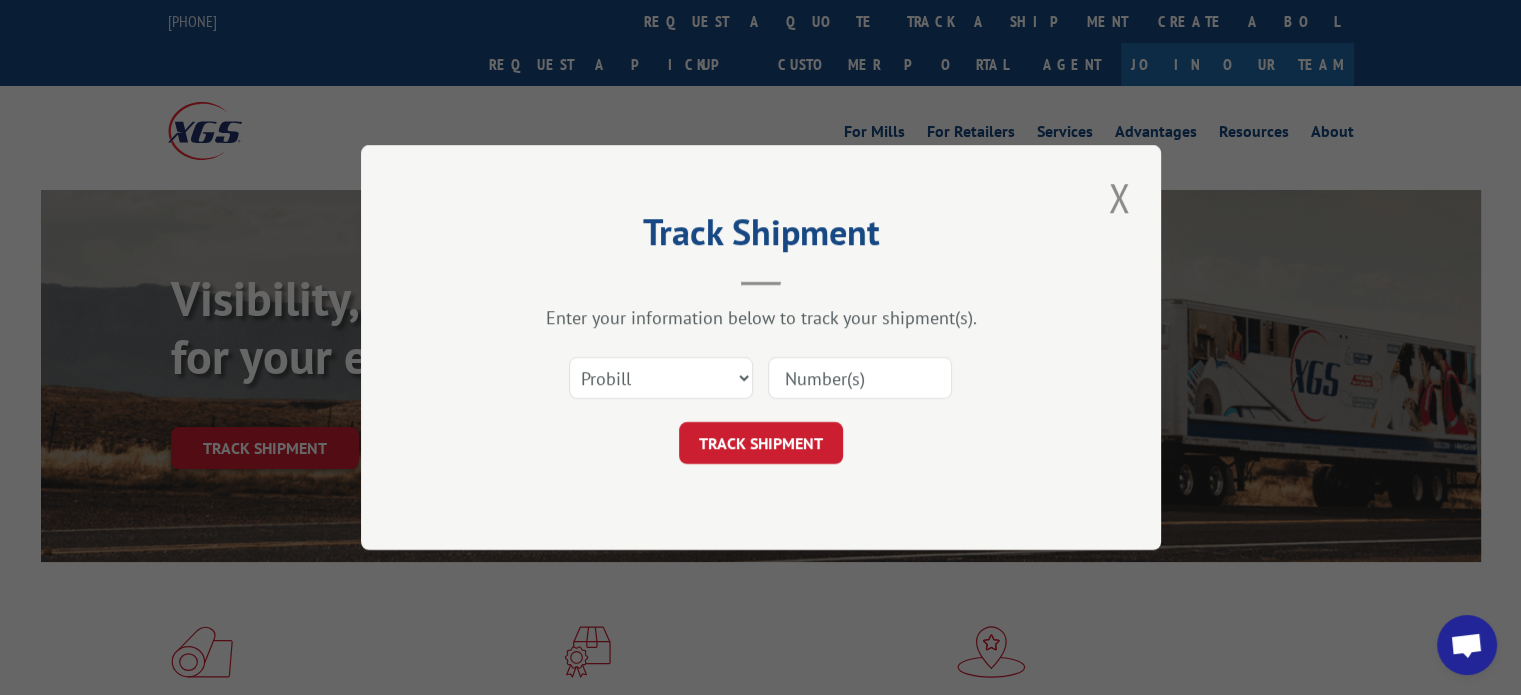 click at bounding box center [860, 378] 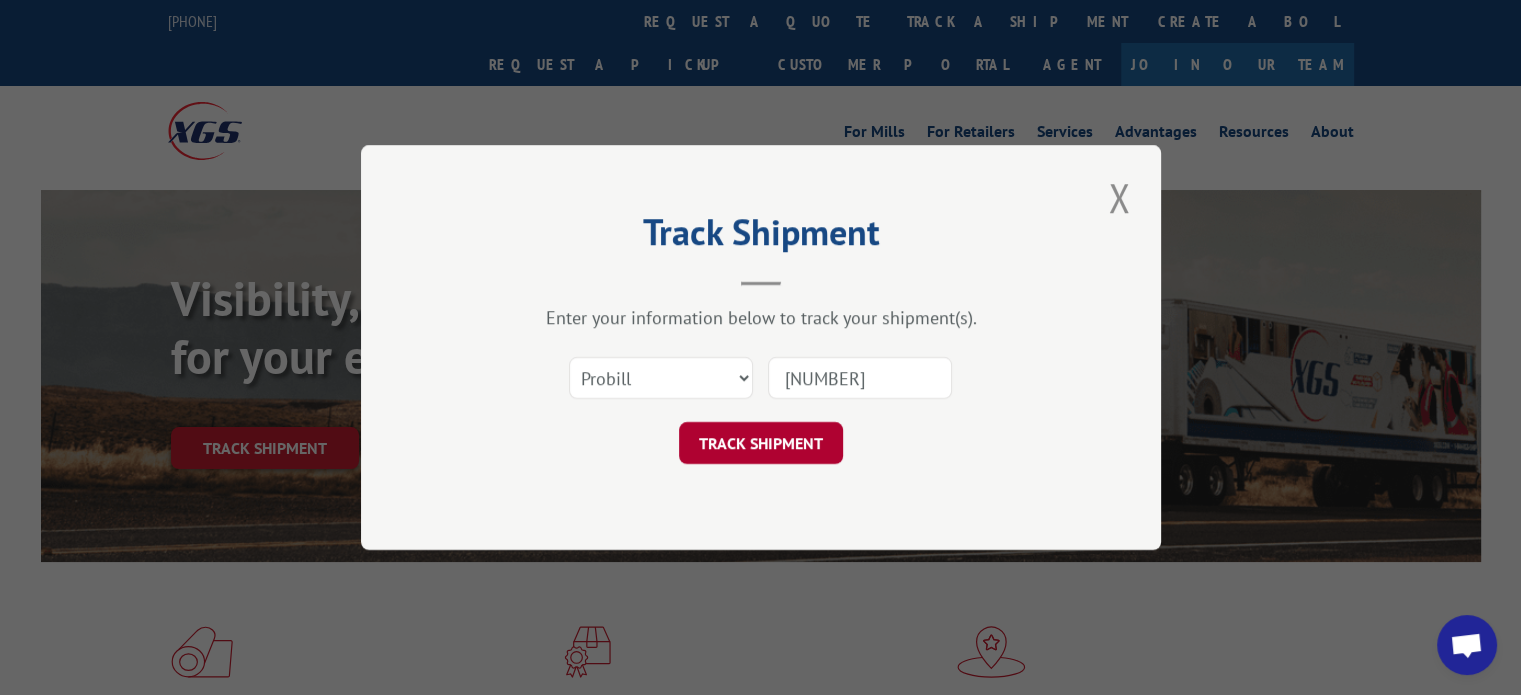 type on "[NUMBER]" 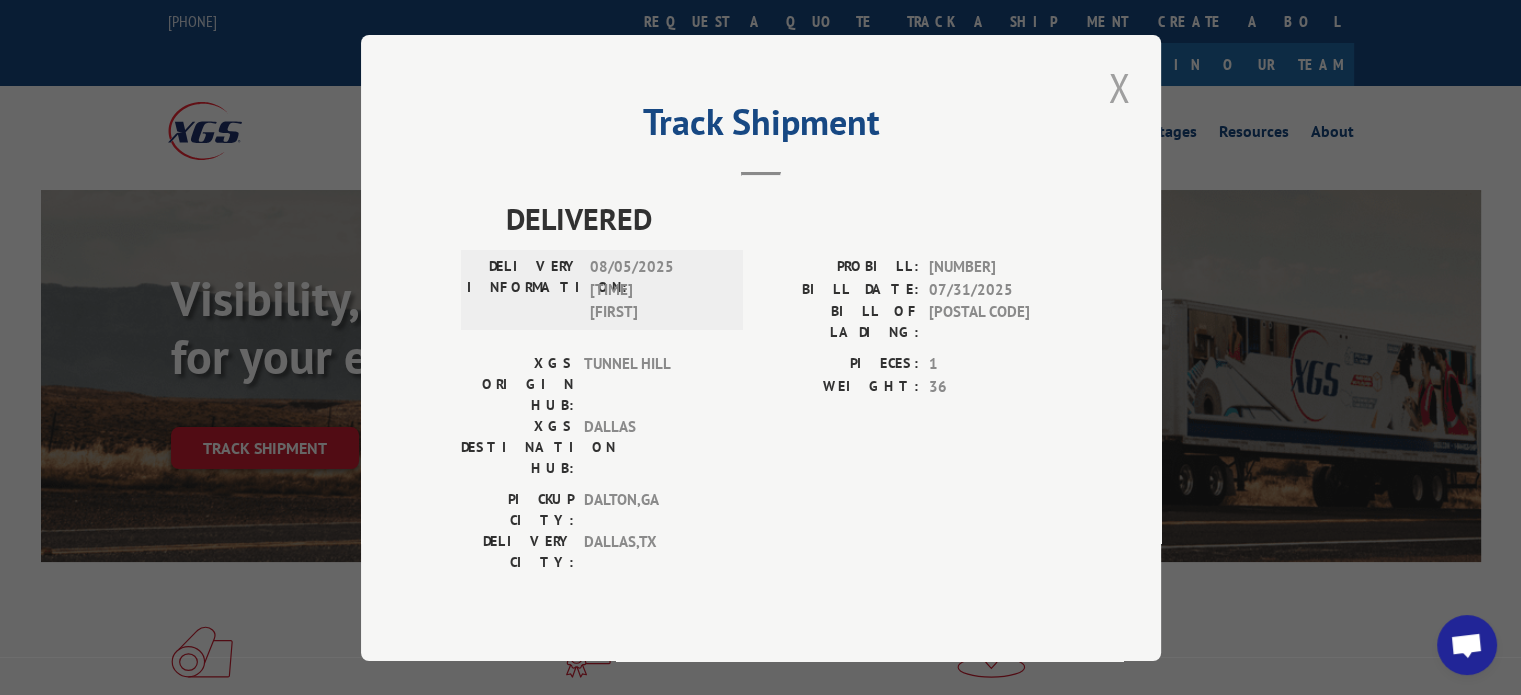 click at bounding box center (1119, 87) 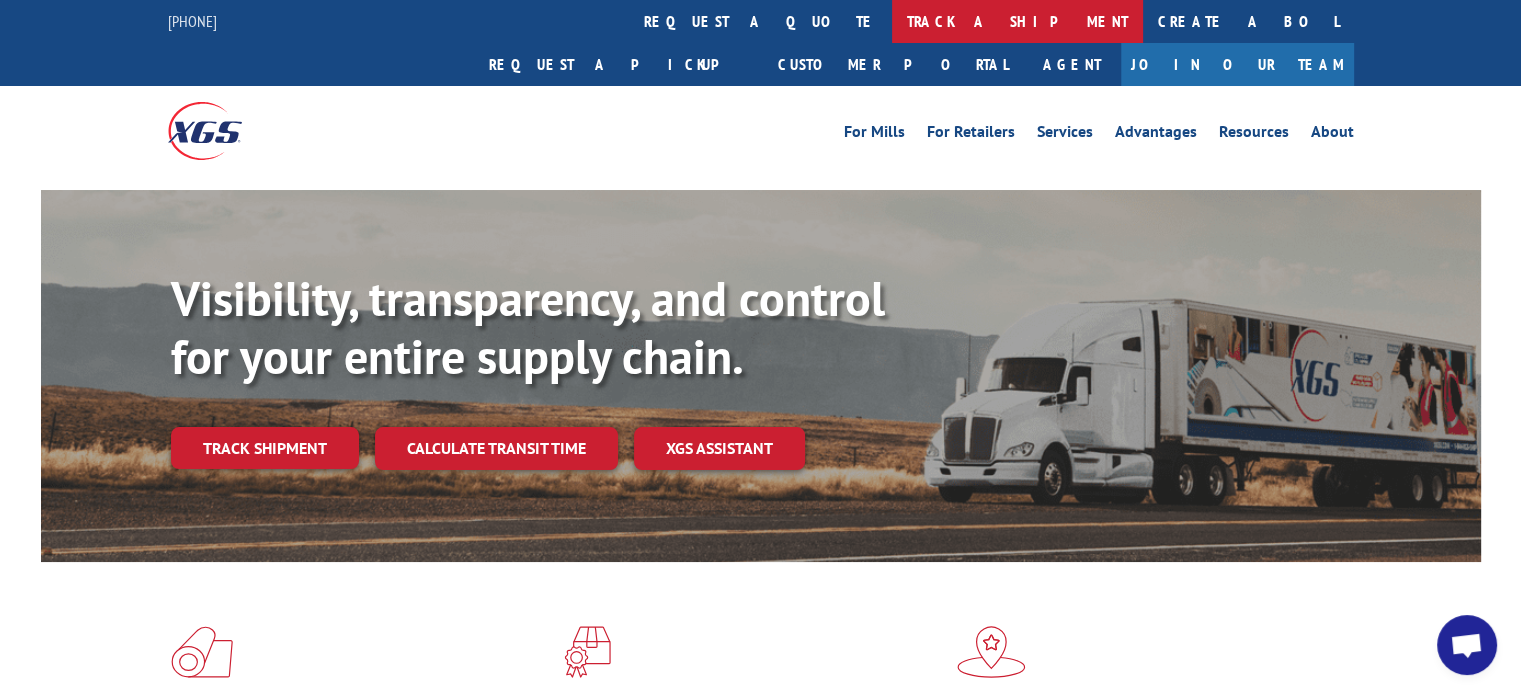 click on "track a shipment" at bounding box center [1017, 21] 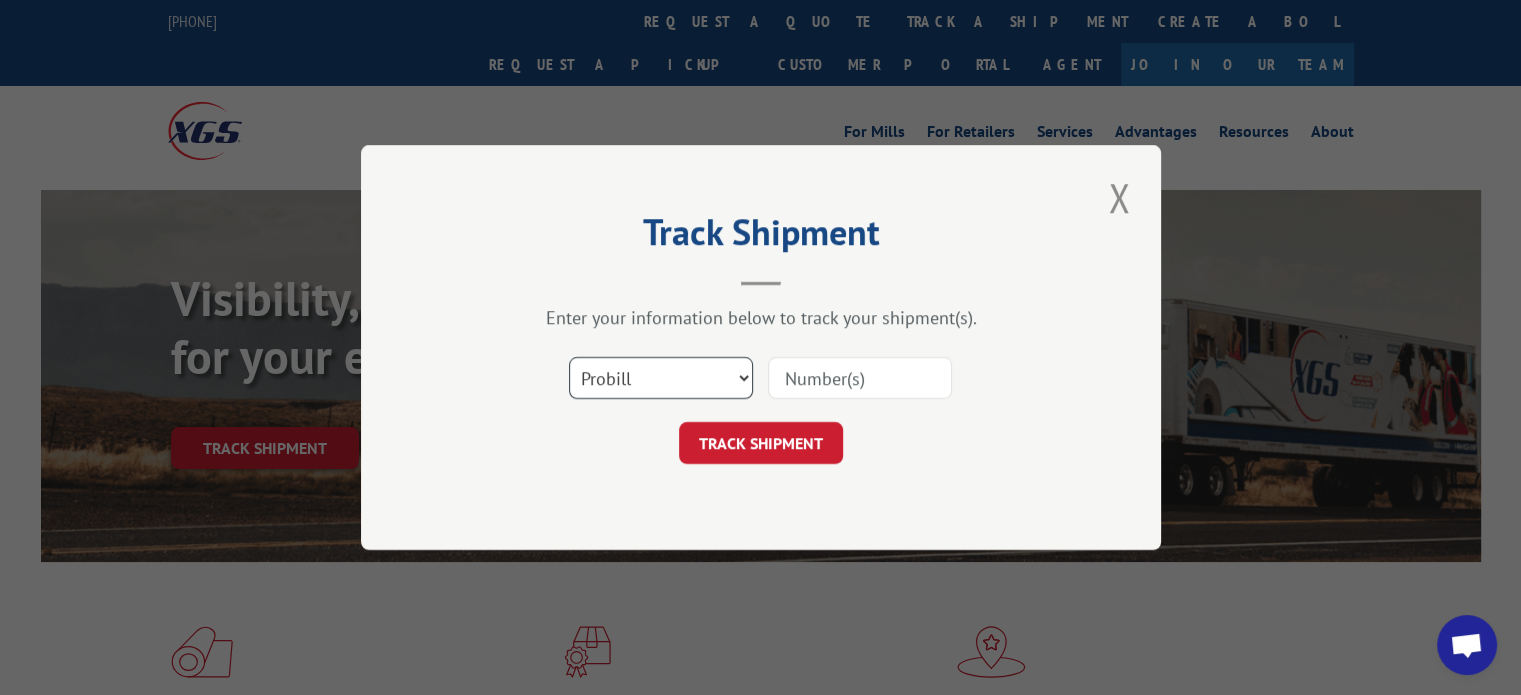click on "Select category... Probill BOL PO" at bounding box center (661, 378) 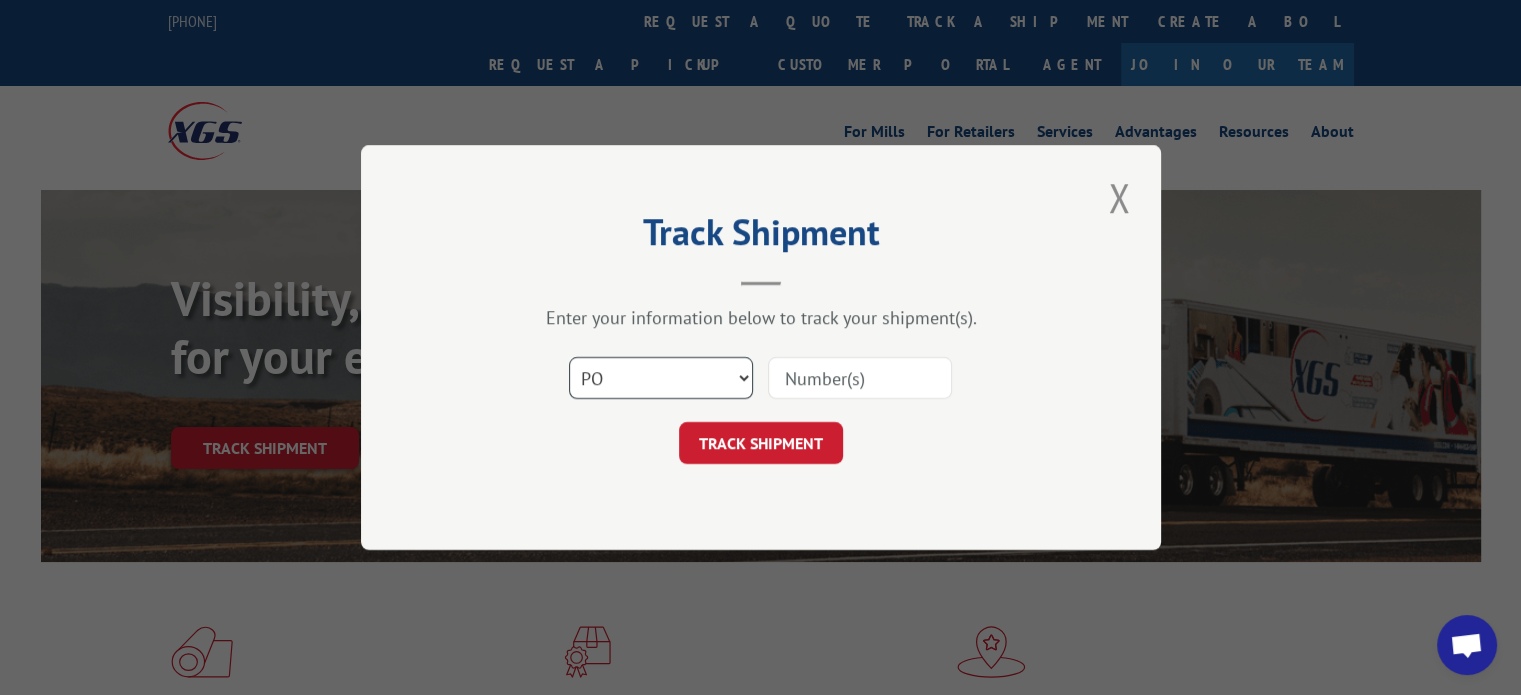 click on "Select category... Probill BOL PO" at bounding box center [661, 378] 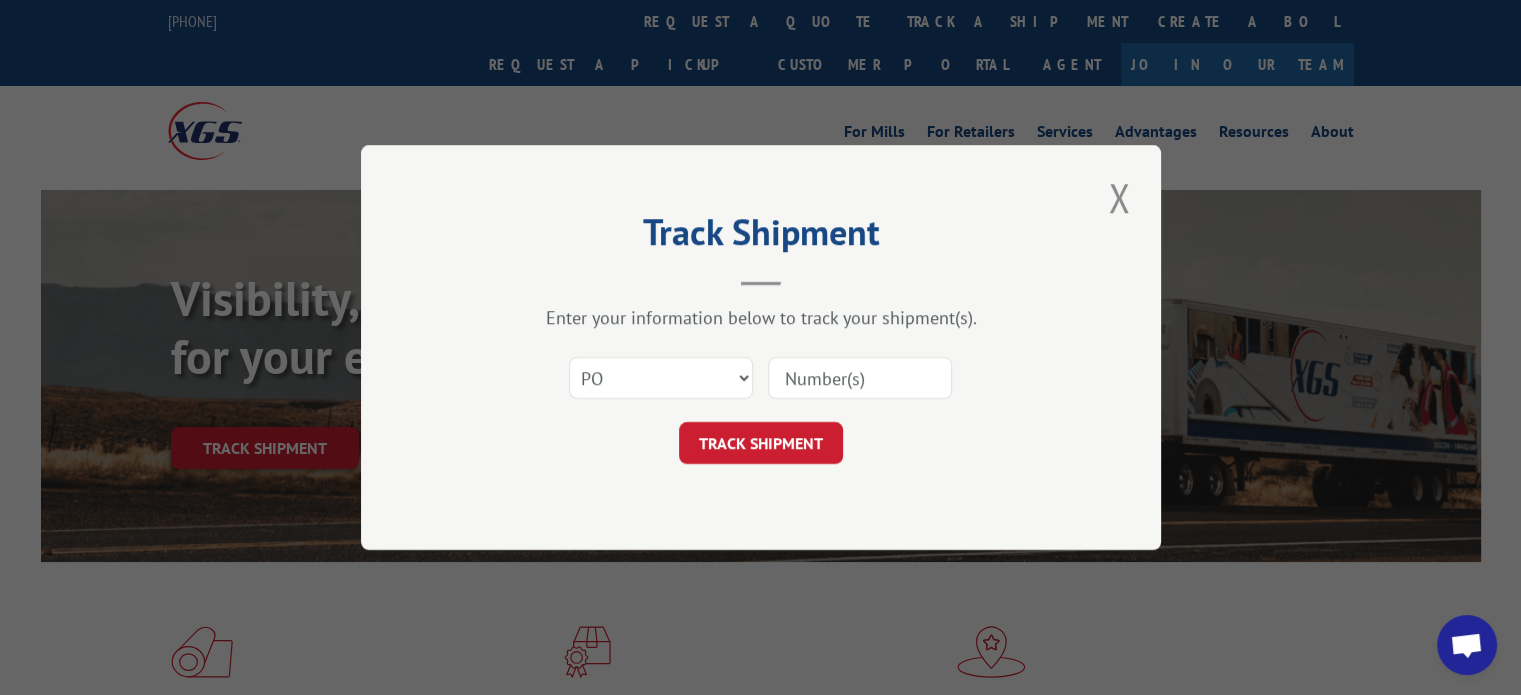 click at bounding box center (860, 378) 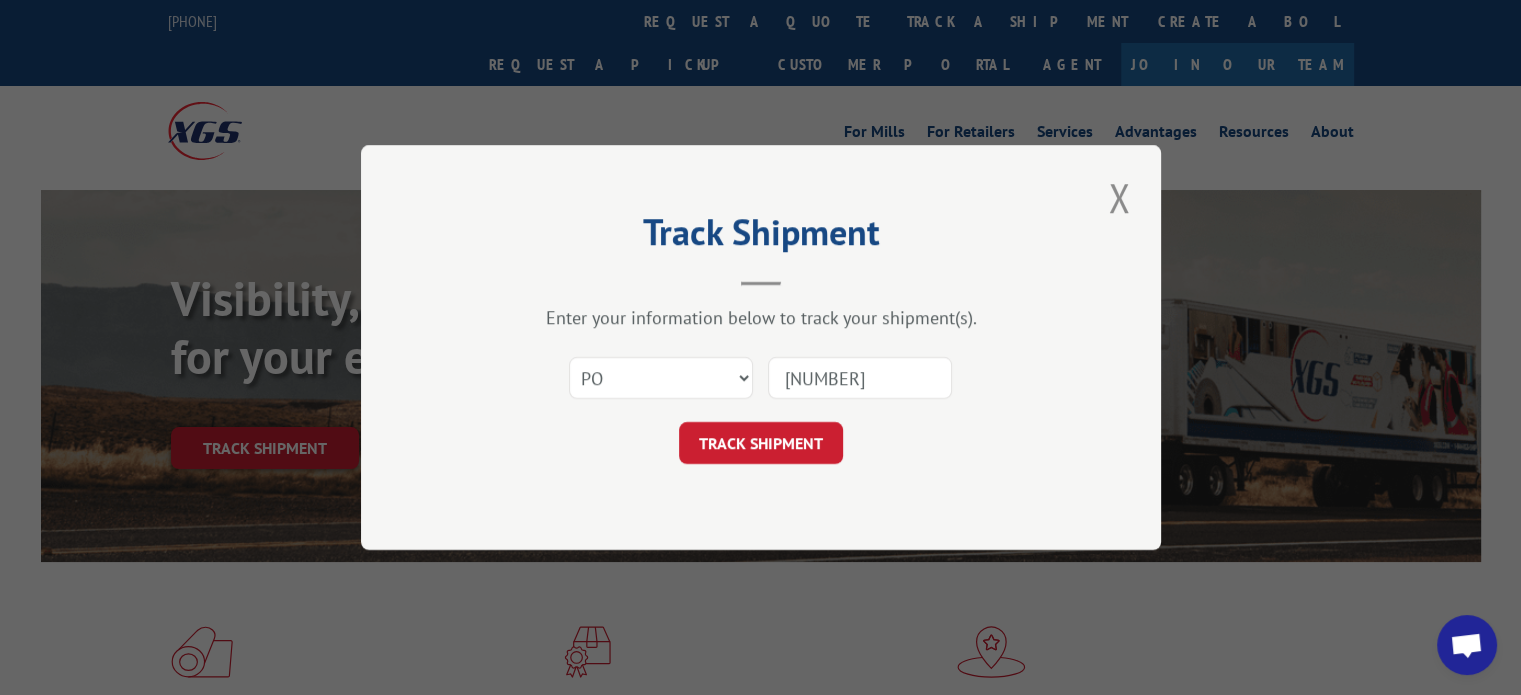 click on "[NUMBER]" at bounding box center (860, 378) 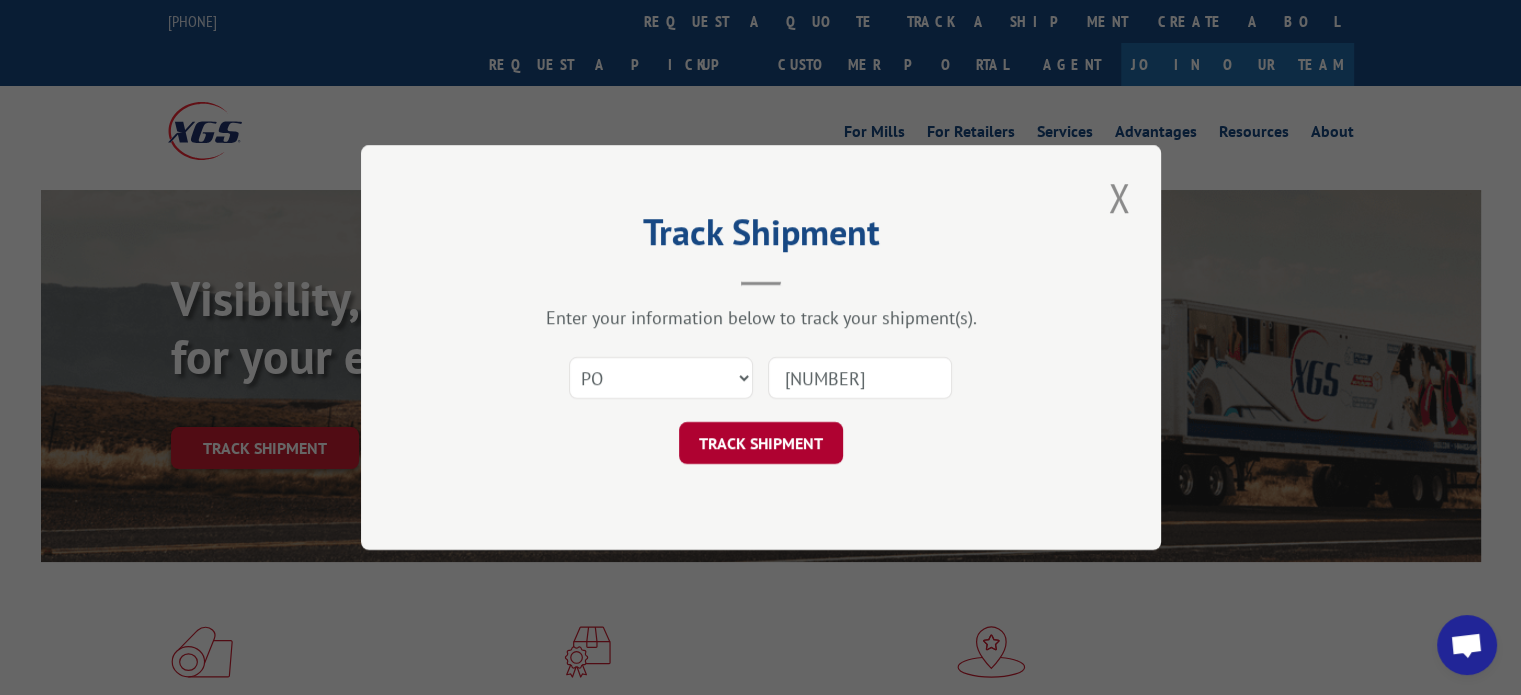 type on "[NUMBER]" 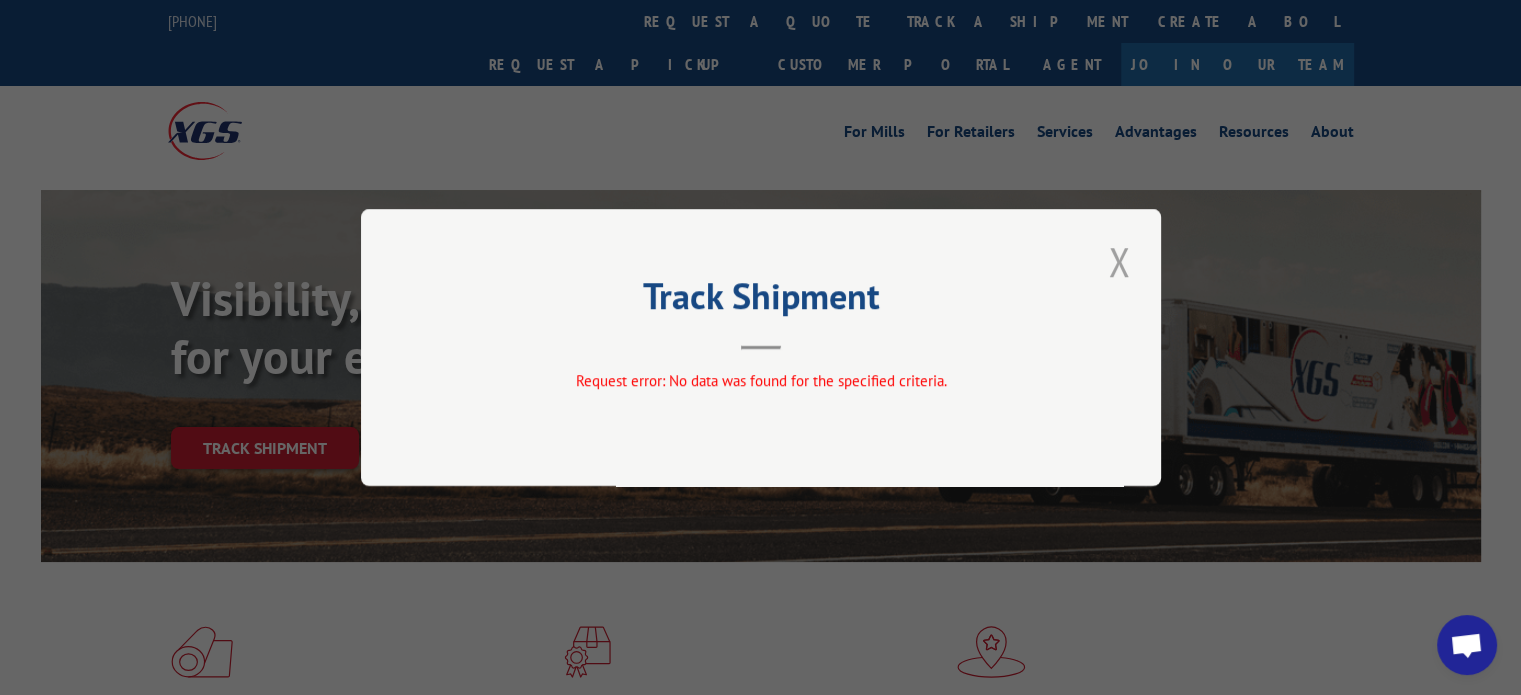 click at bounding box center [1119, 261] 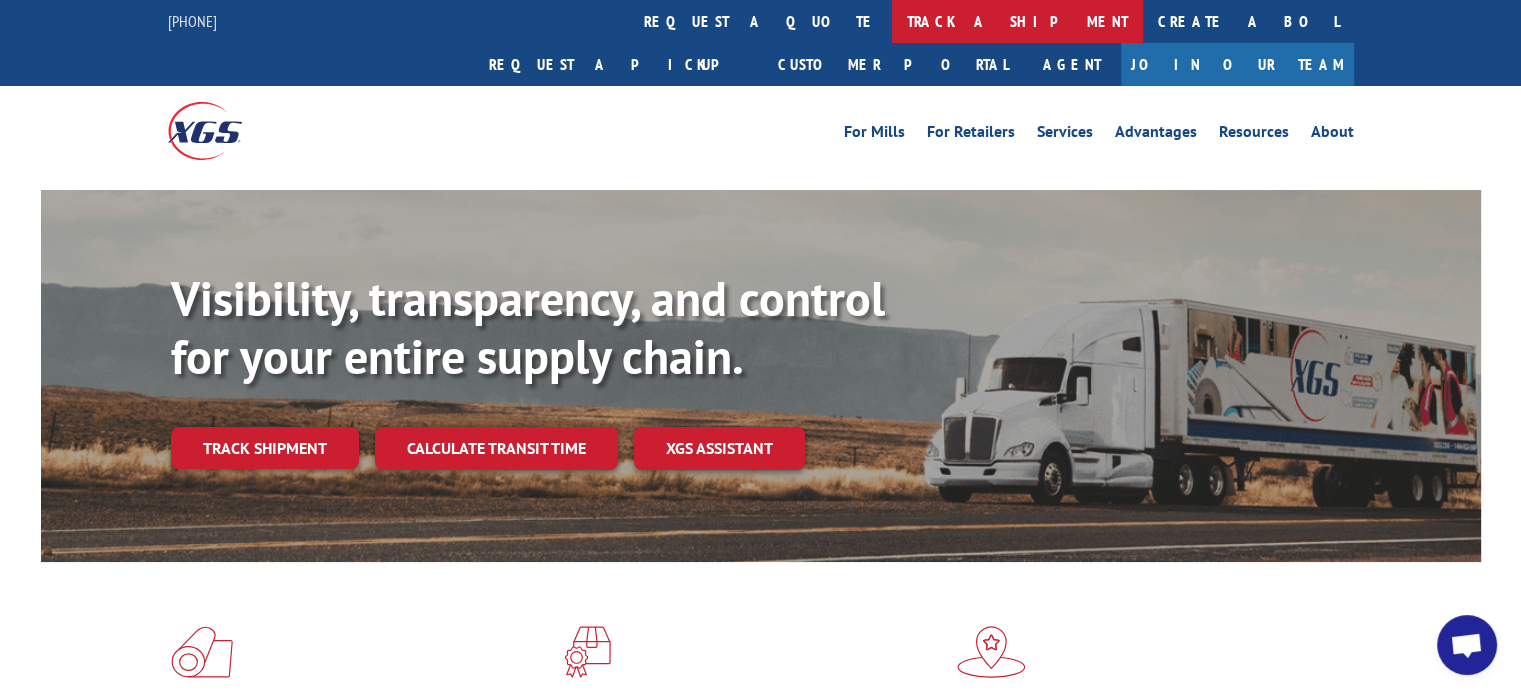 click on "track a shipment" at bounding box center (1017, 21) 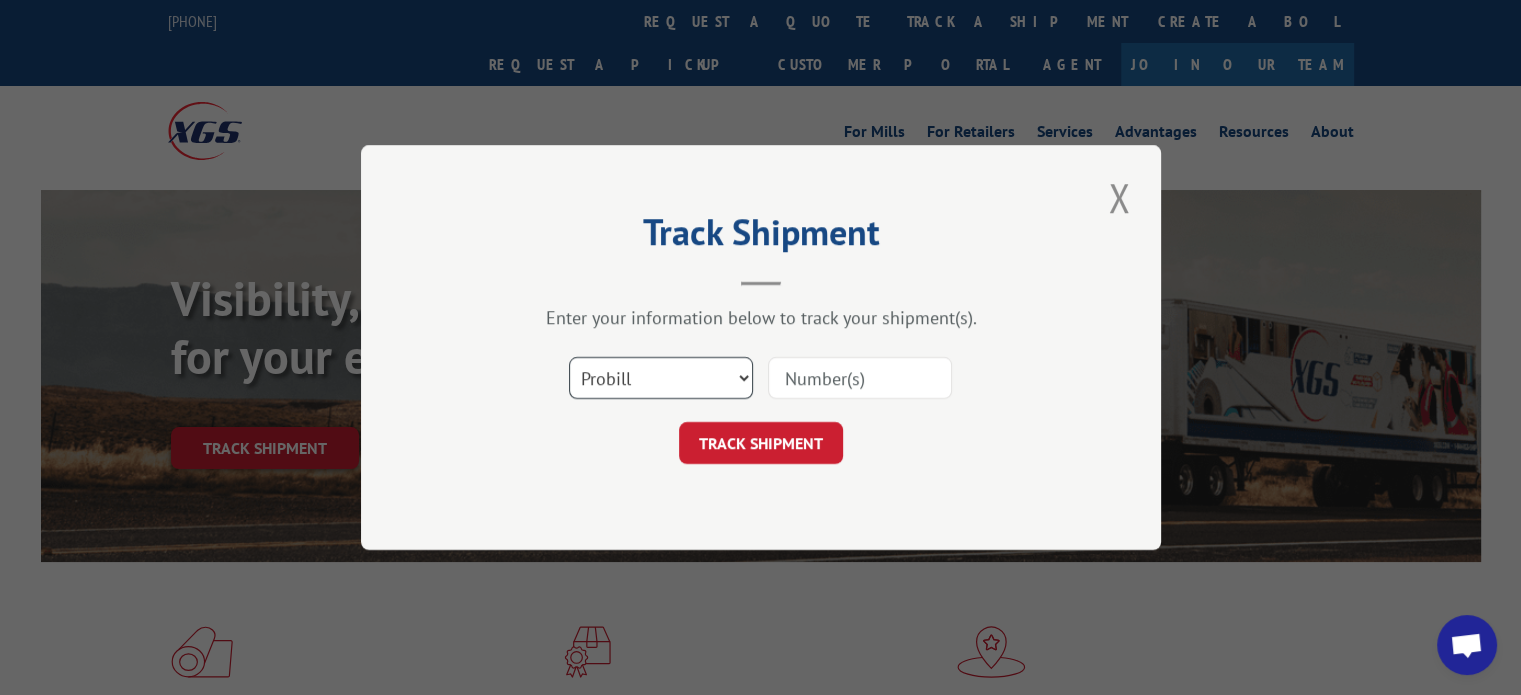 click on "Select category... Probill BOL PO" at bounding box center (661, 378) 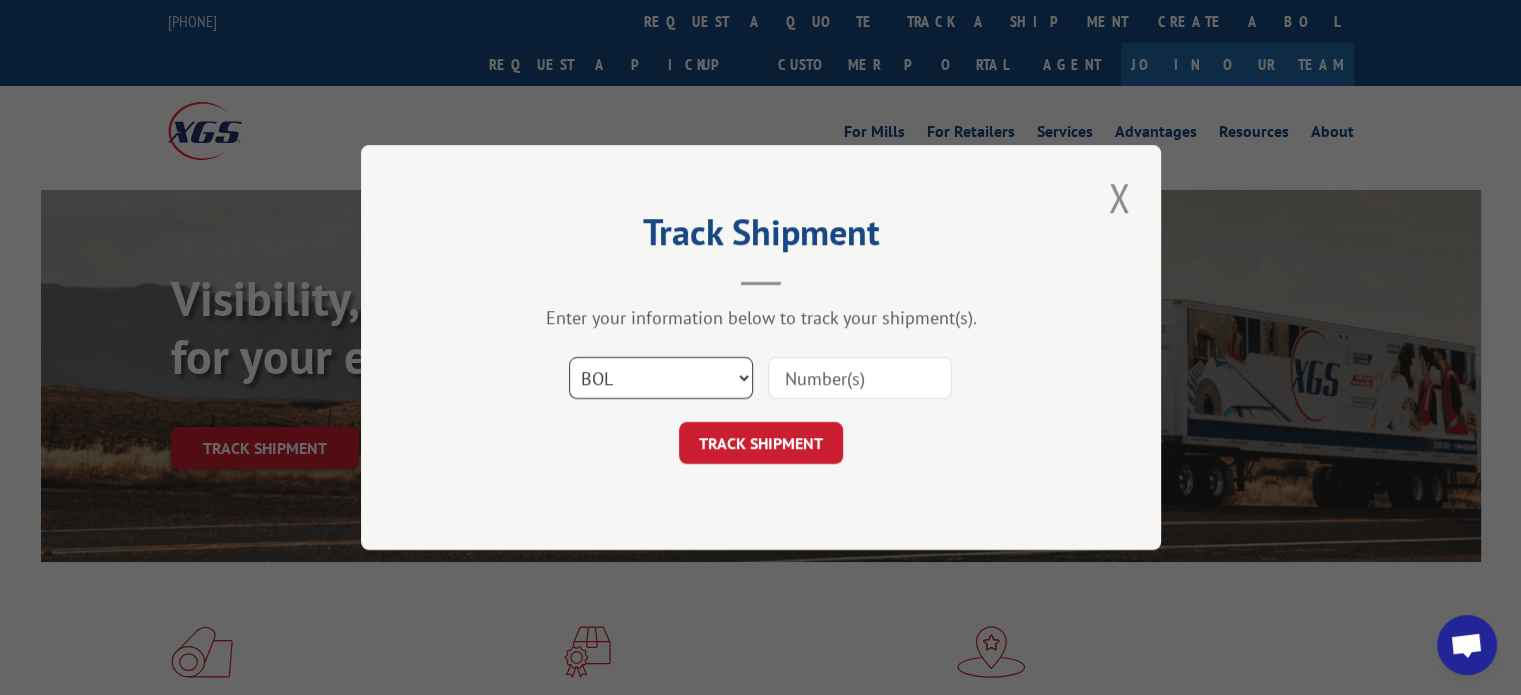 click on "Select category... Probill BOL PO" at bounding box center [661, 378] 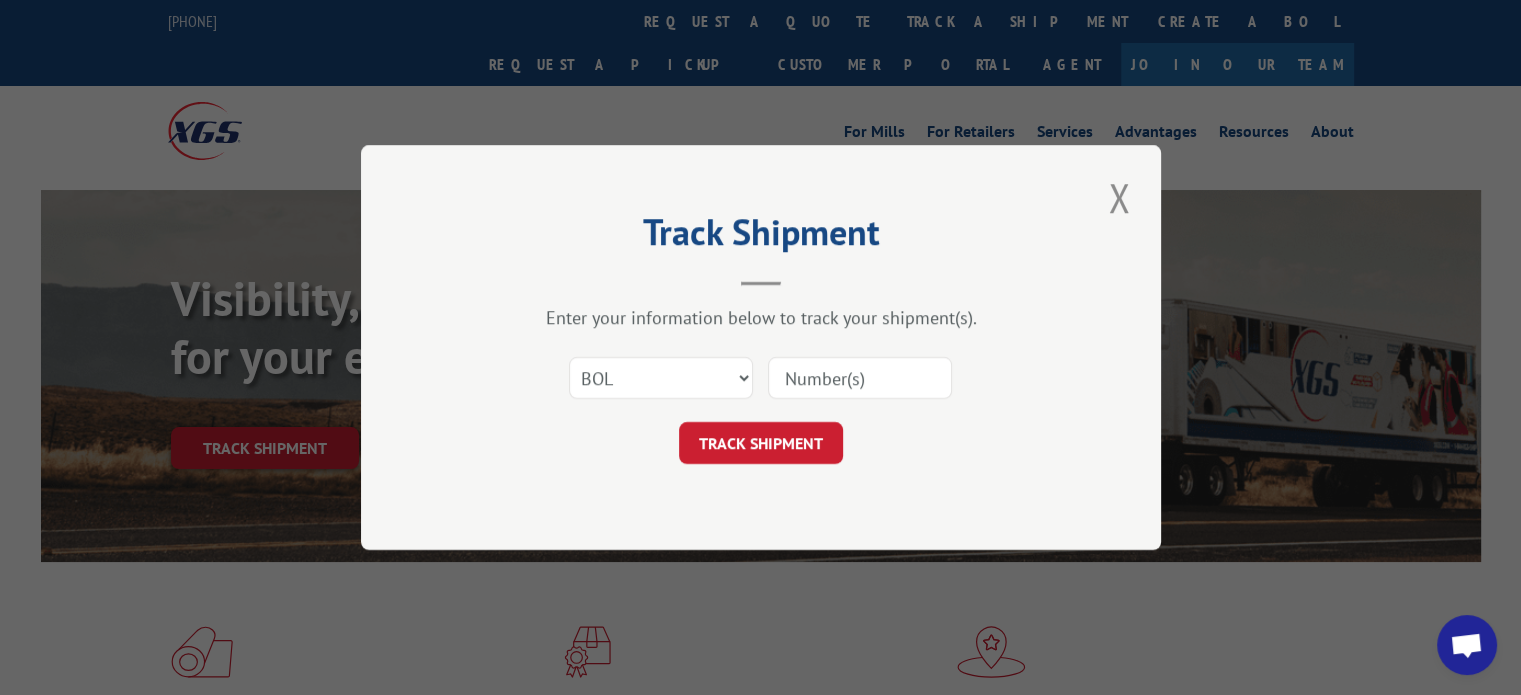 click at bounding box center (860, 378) 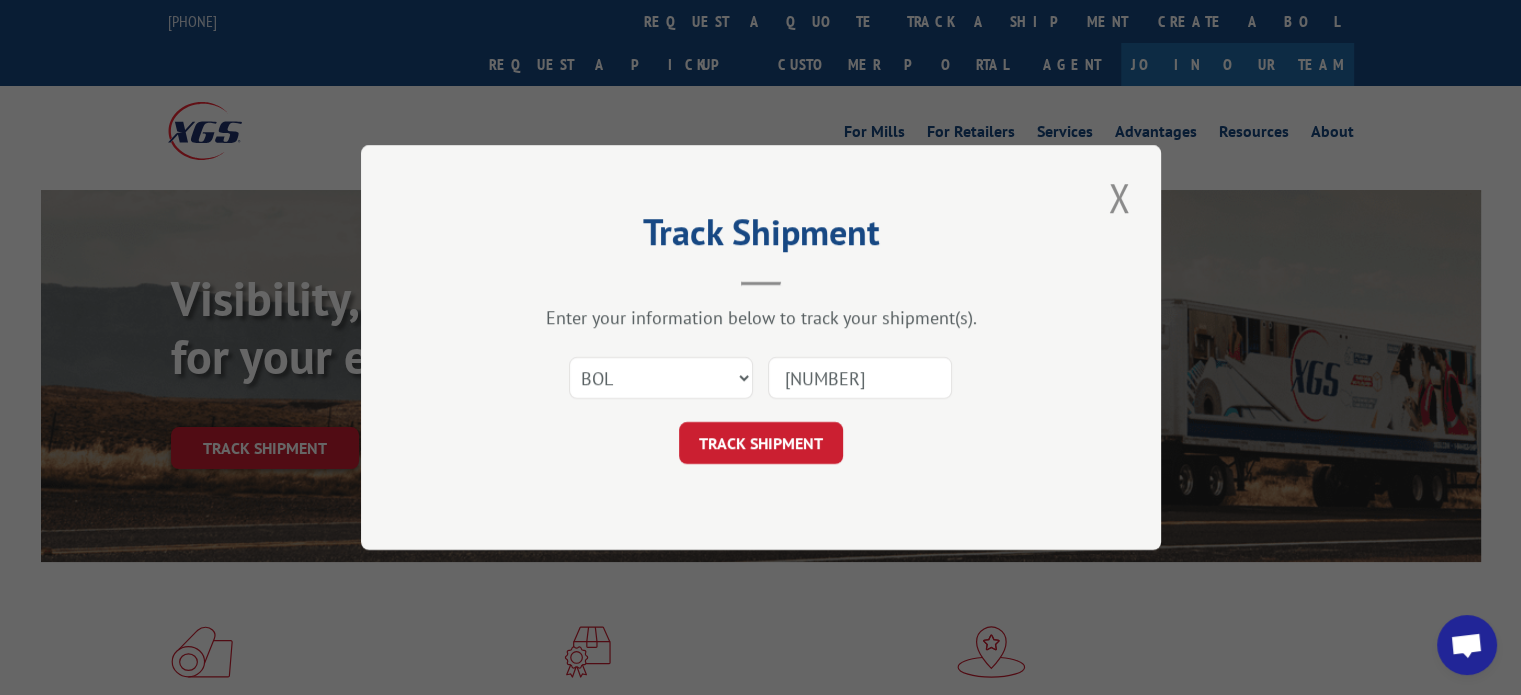 click on "[NUMBER]" at bounding box center (860, 378) 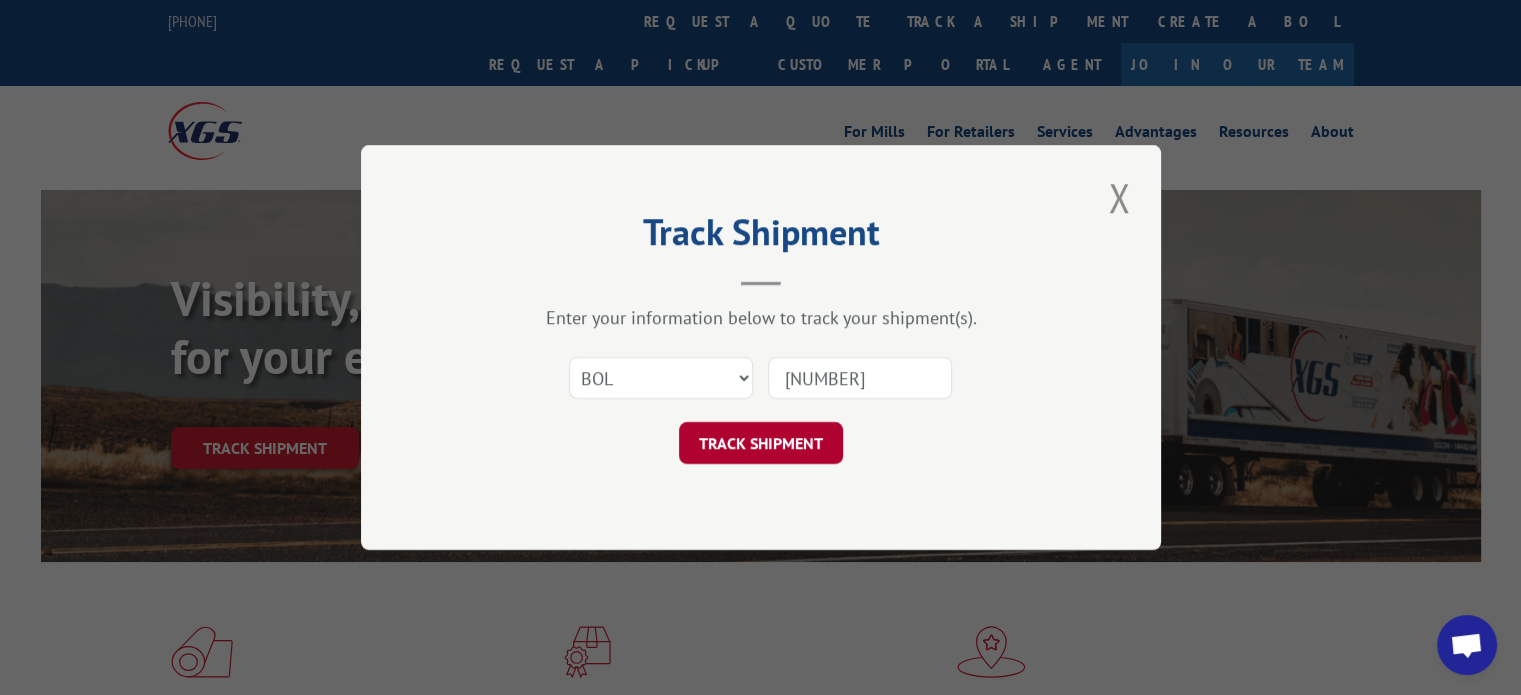 type on "[NUMBER]" 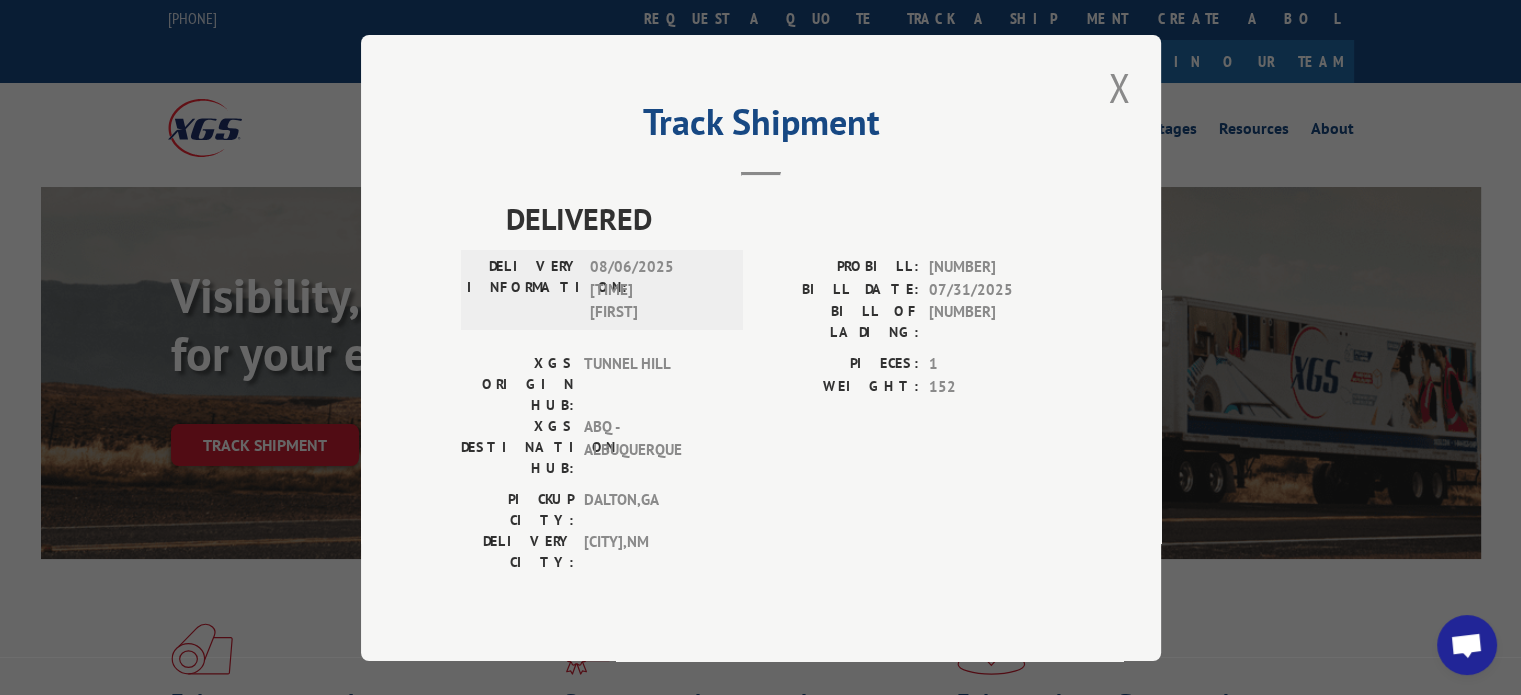 scroll, scrollTop: 4, scrollLeft: 0, axis: vertical 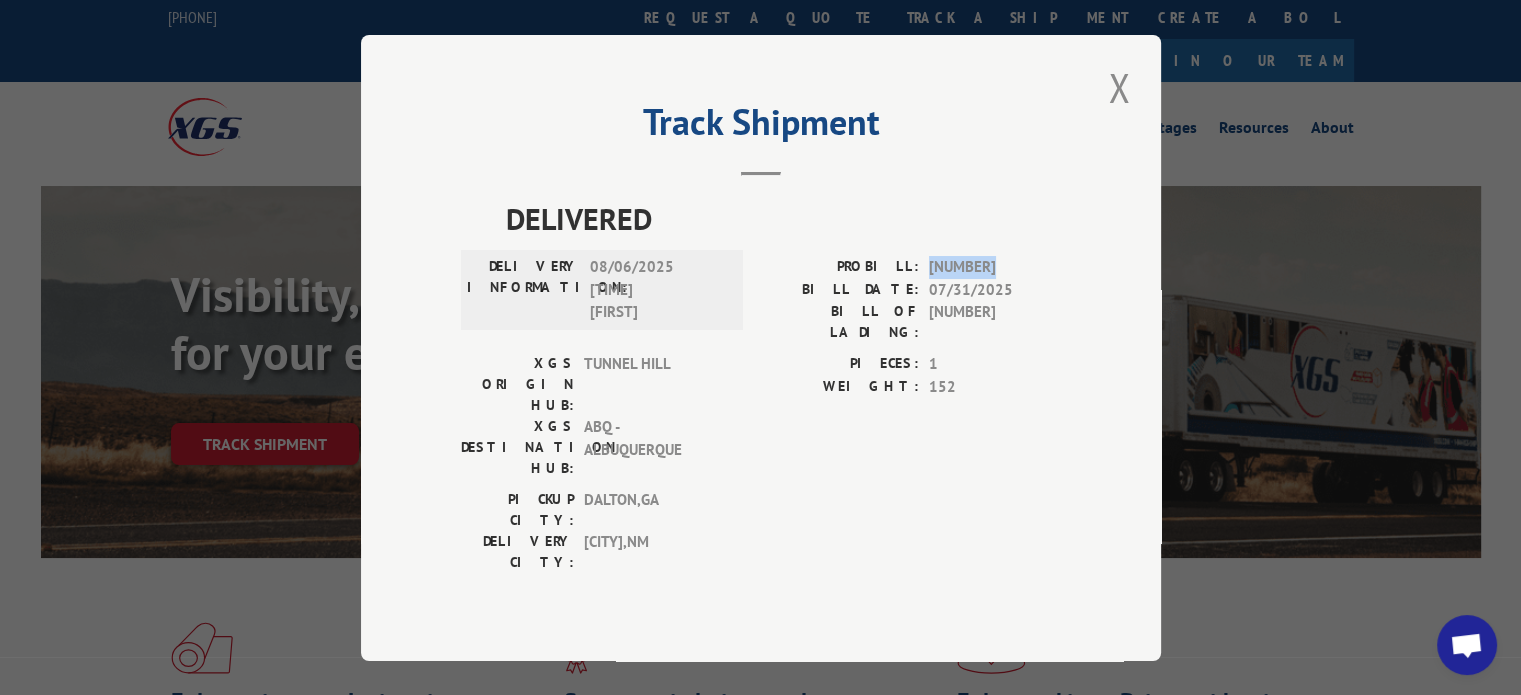 drag, startPoint x: 1002, startPoint y: 282, endPoint x: 922, endPoint y: 280, distance: 80.024994 